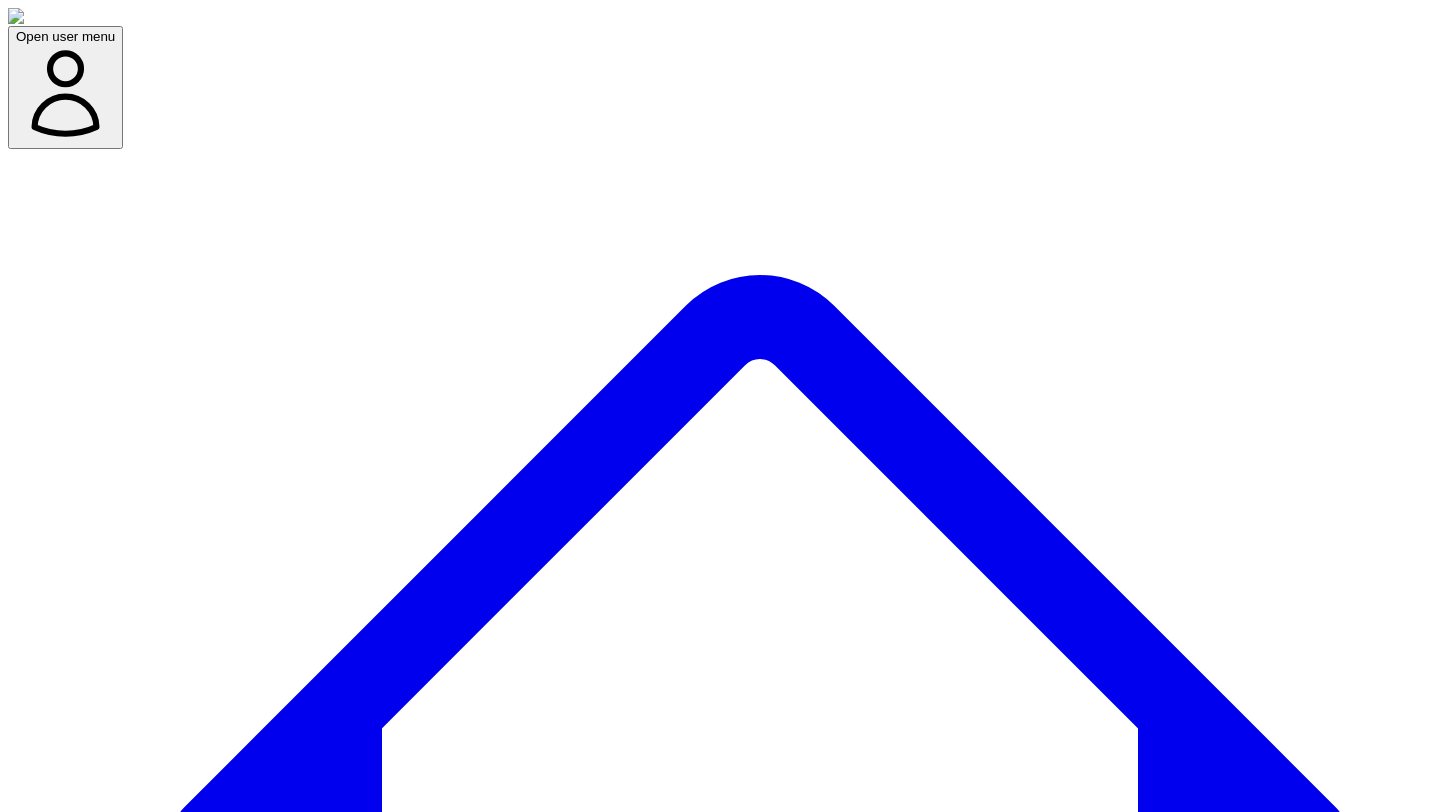 select on "*" 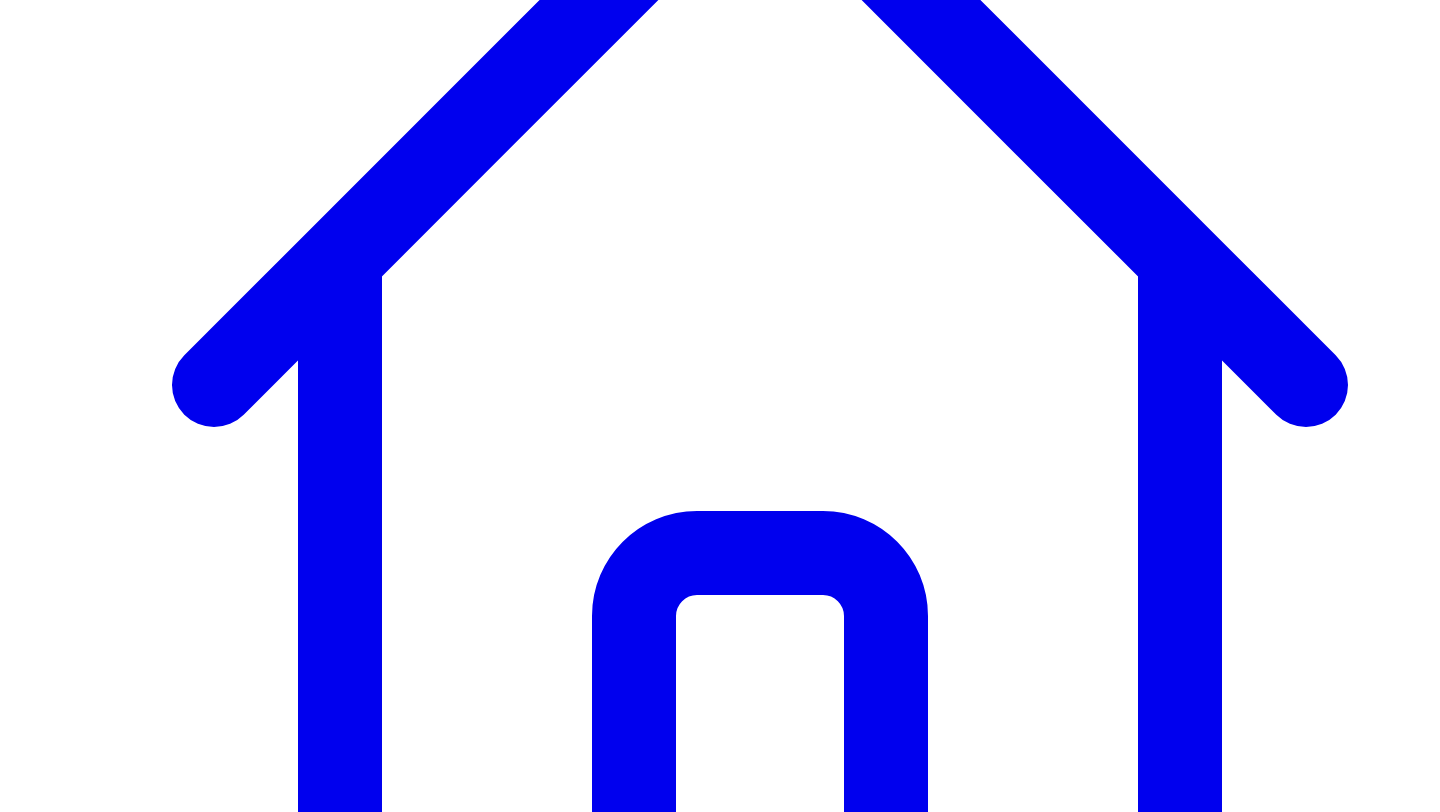 scroll, scrollTop: 452, scrollLeft: 0, axis: vertical 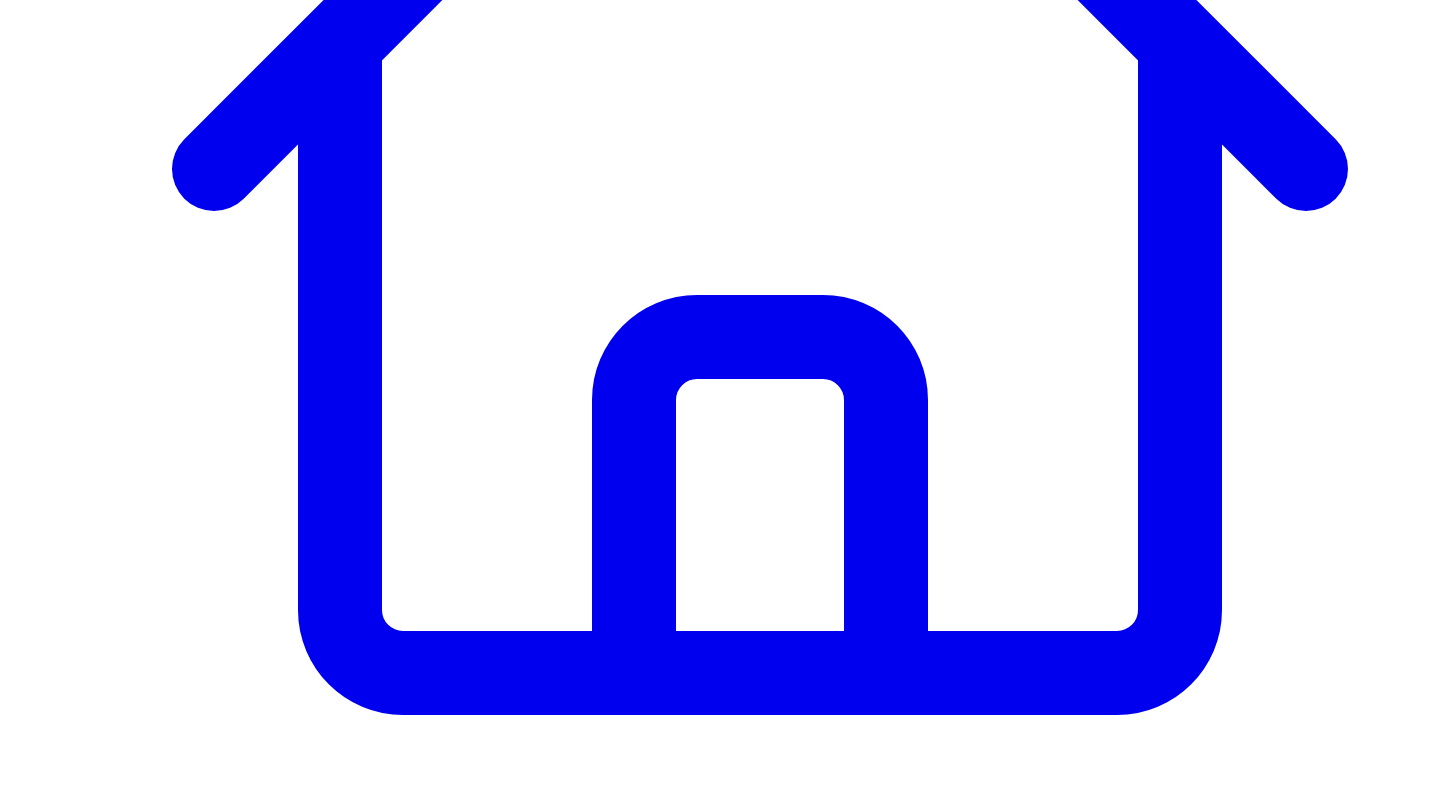 type 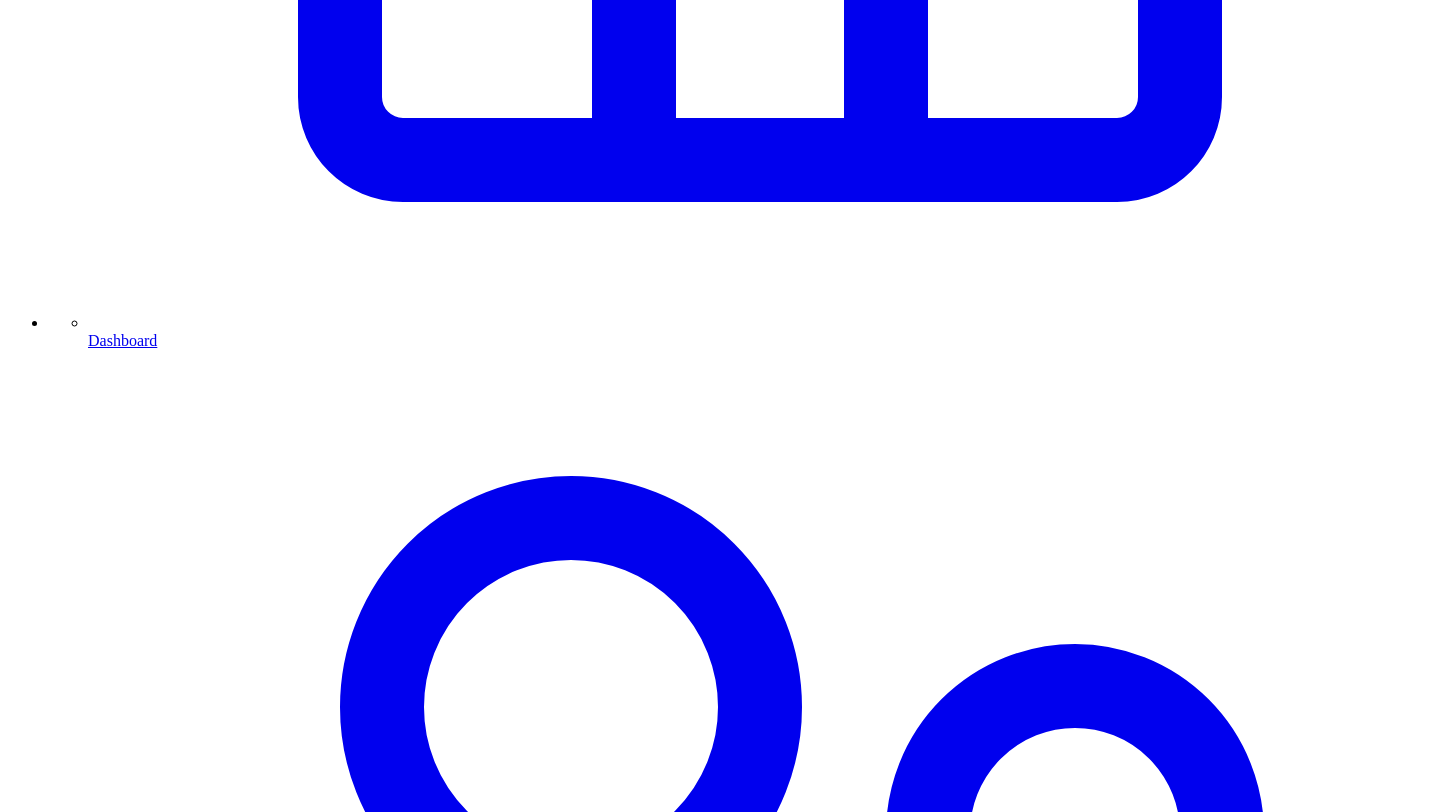 scroll, scrollTop: 1250, scrollLeft: 0, axis: vertical 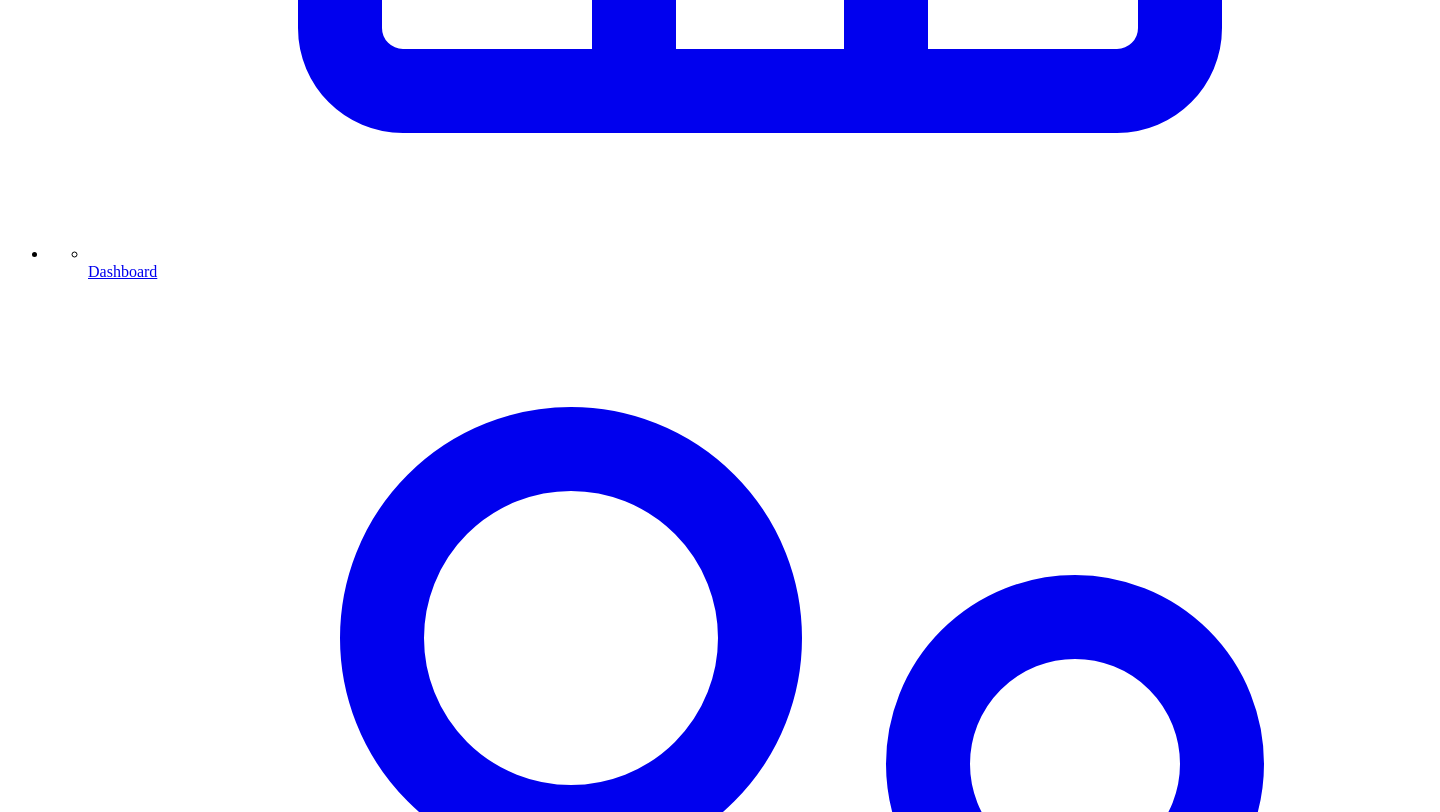 click 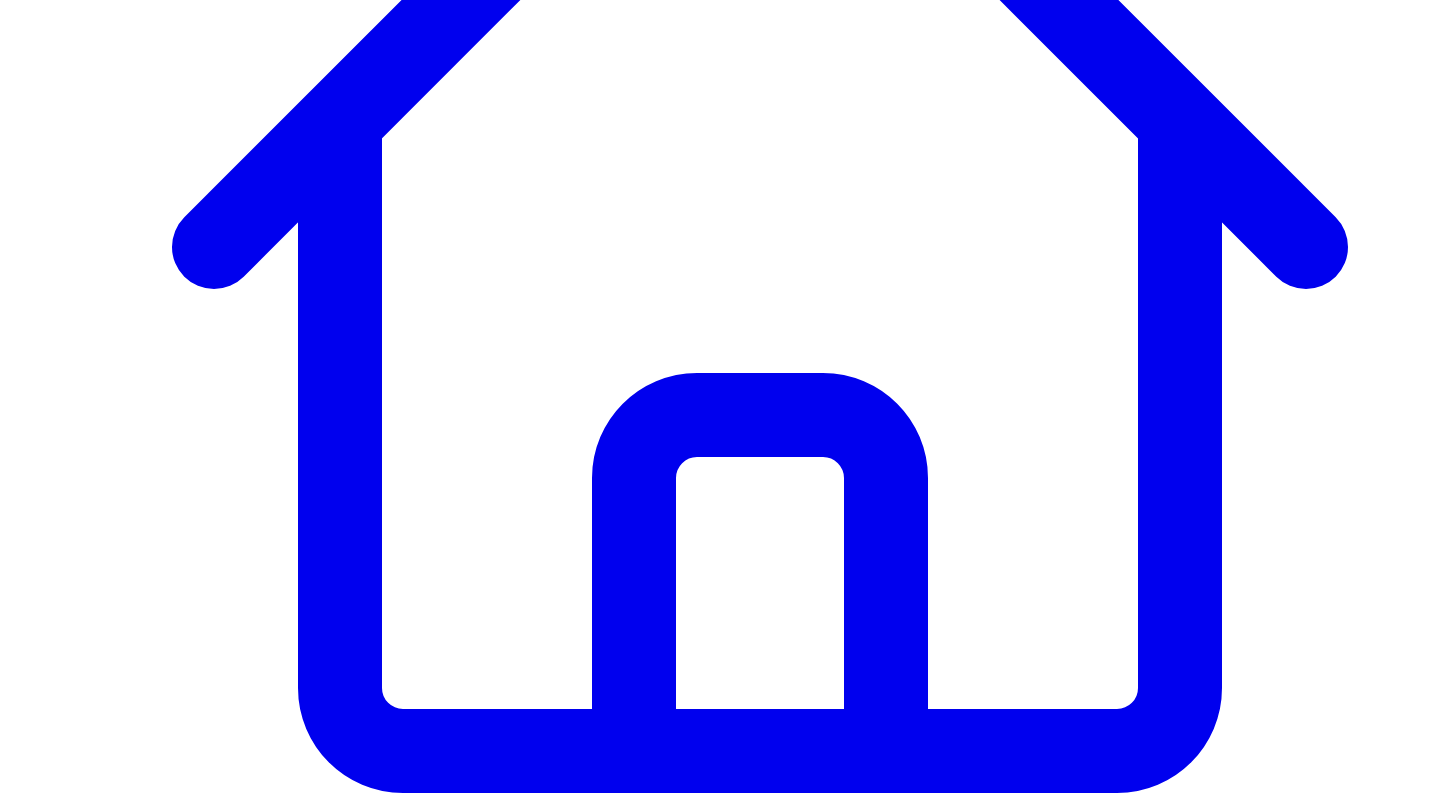 scroll, scrollTop: 633, scrollLeft: 0, axis: vertical 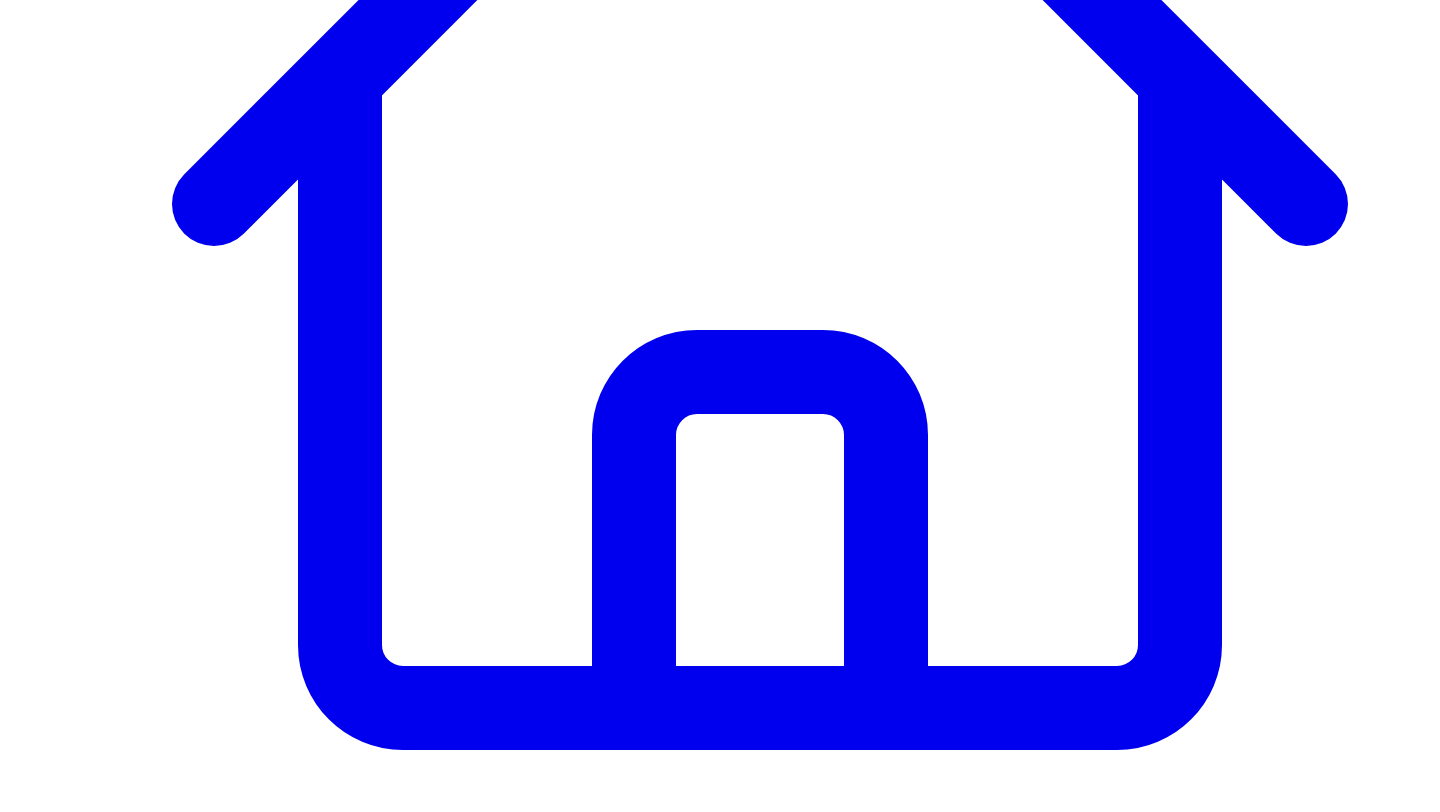 drag, startPoint x: 389, startPoint y: 626, endPoint x: 374, endPoint y: 401, distance: 225.49945 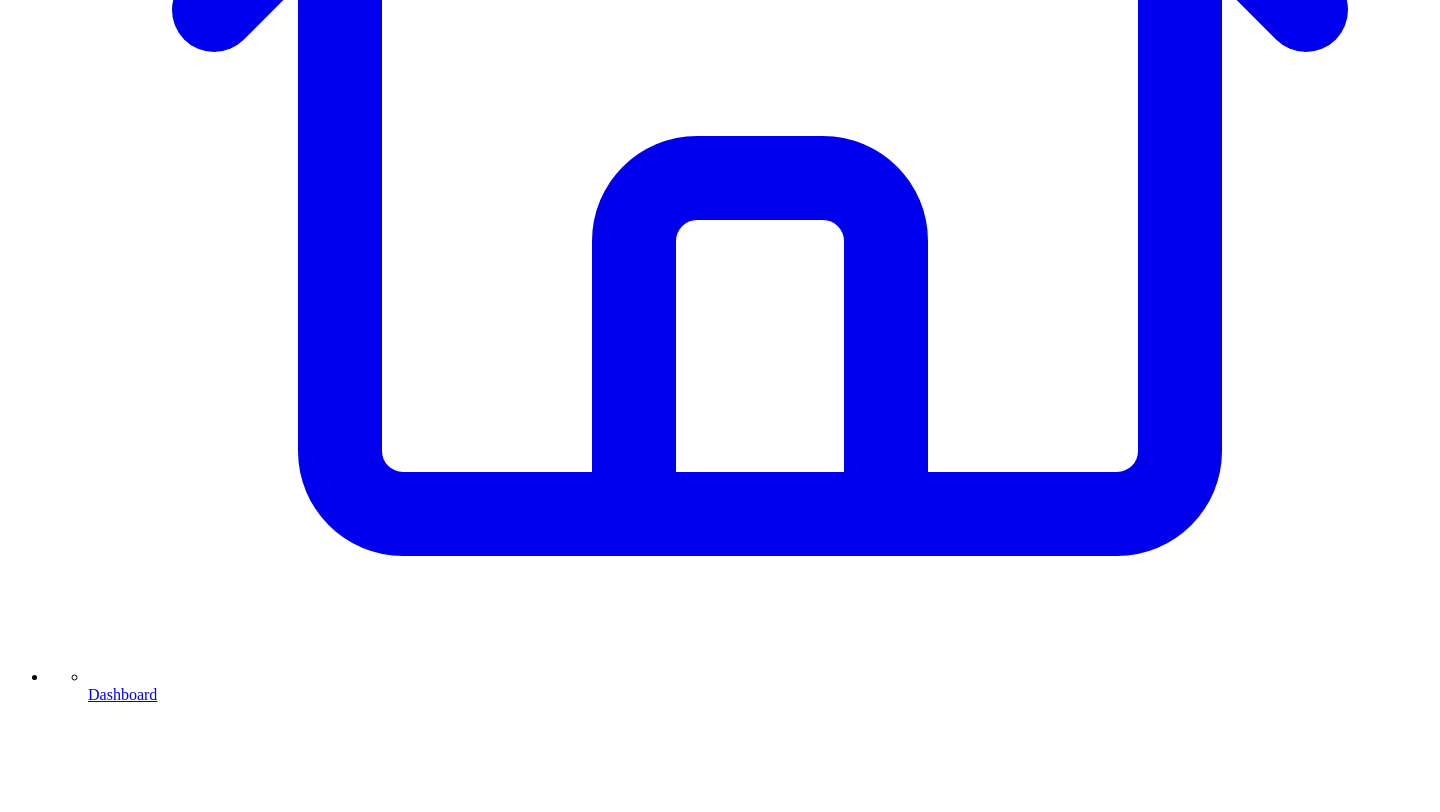 scroll, scrollTop: 828, scrollLeft: 0, axis: vertical 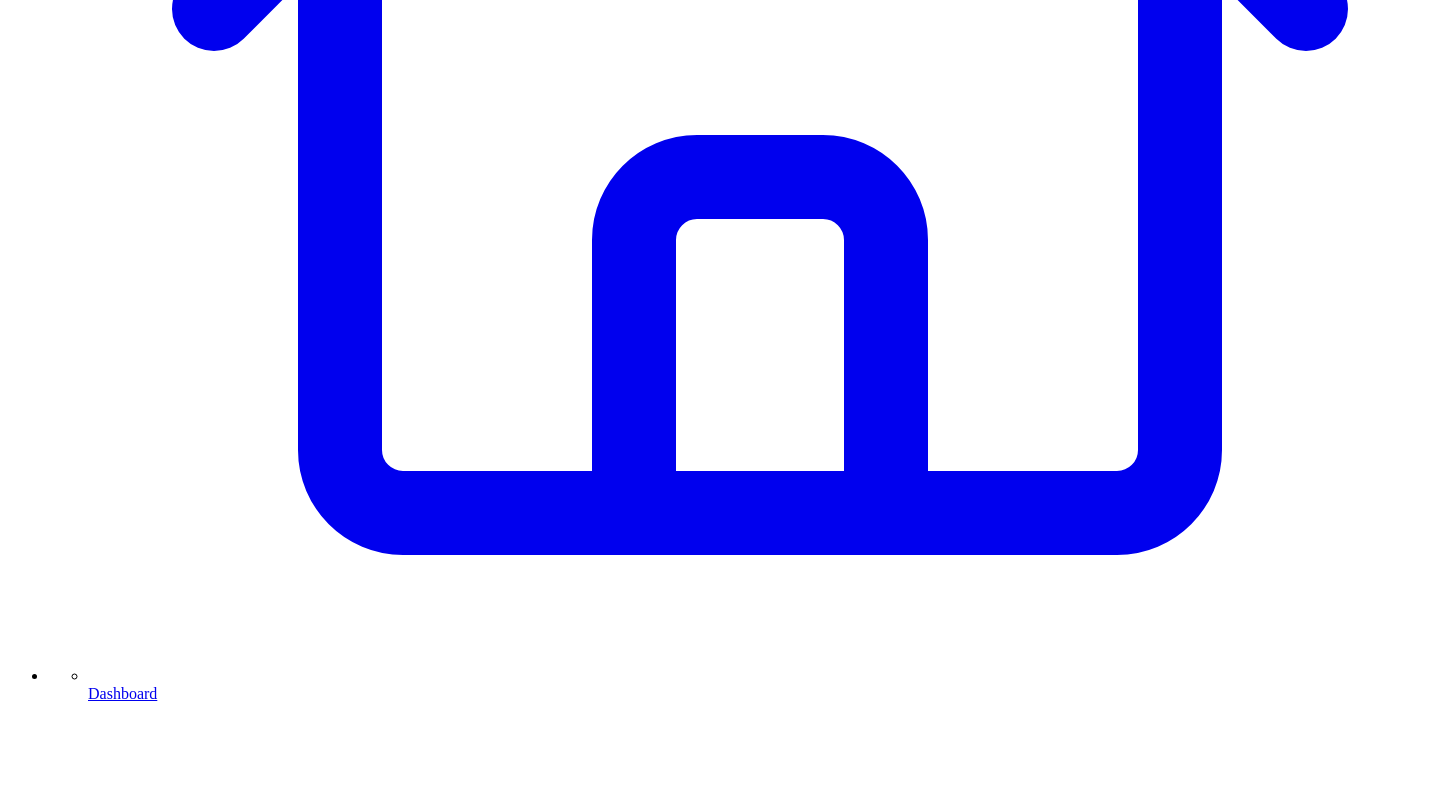 click at bounding box center (313, 7454) 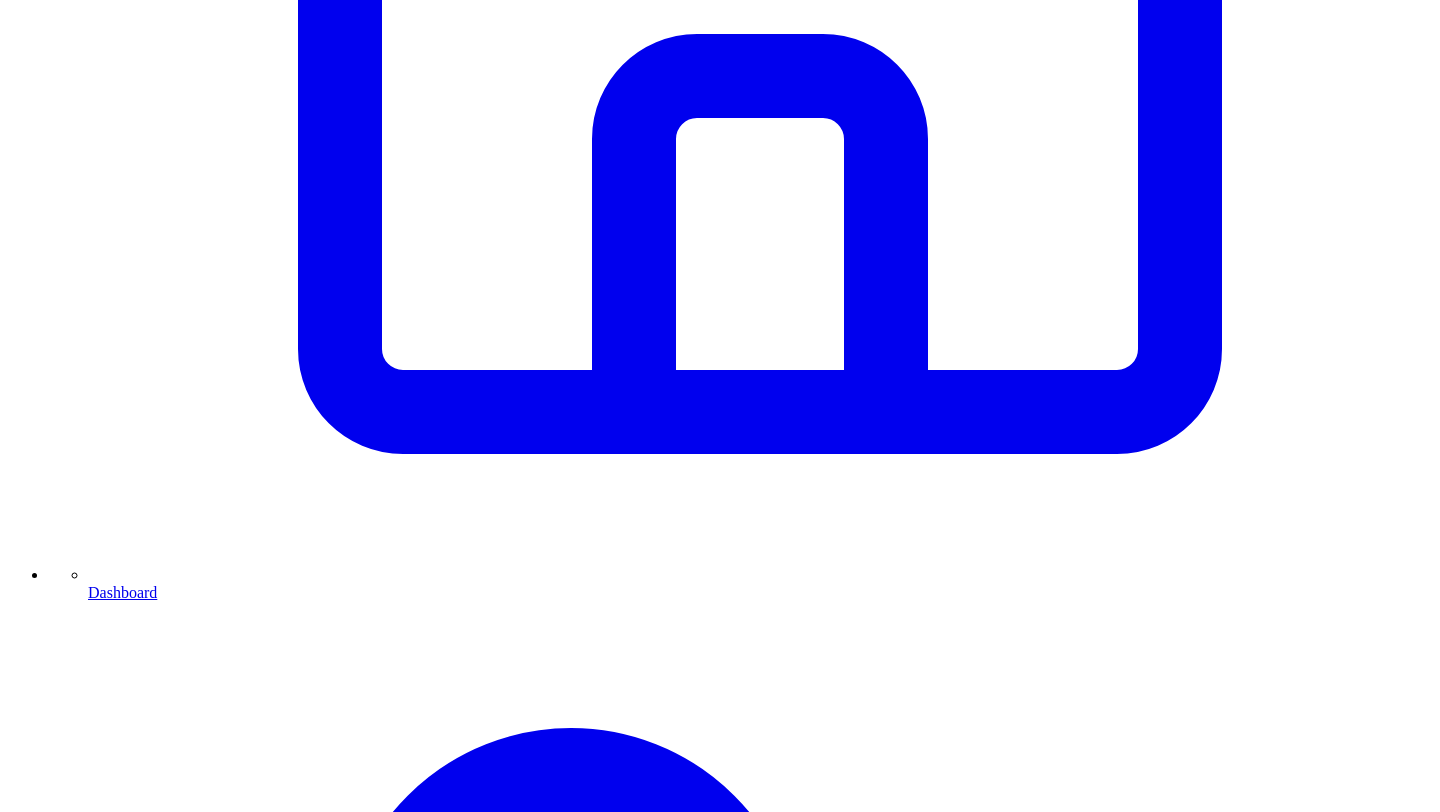 scroll, scrollTop: 931, scrollLeft: 0, axis: vertical 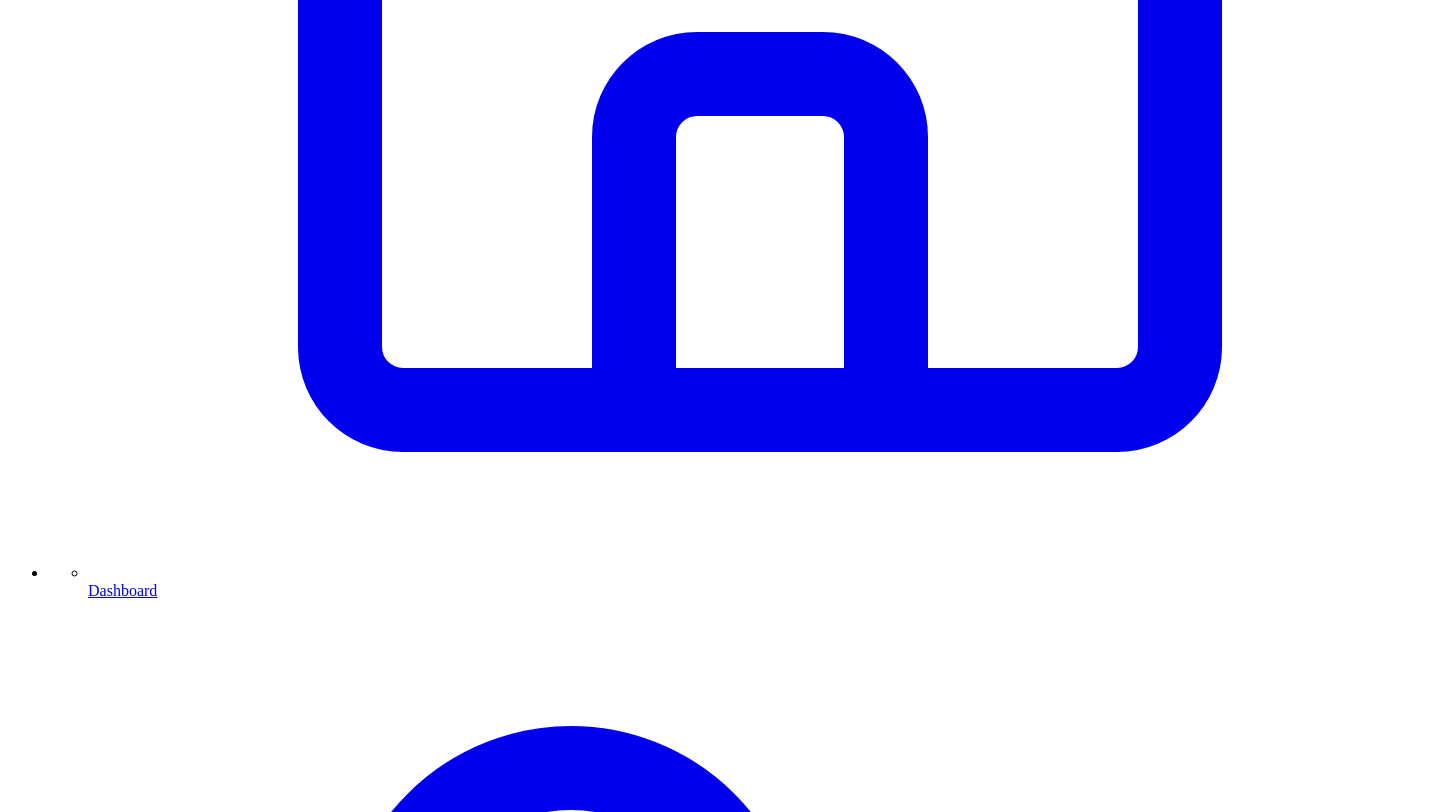 click at bounding box center [313, 7351] 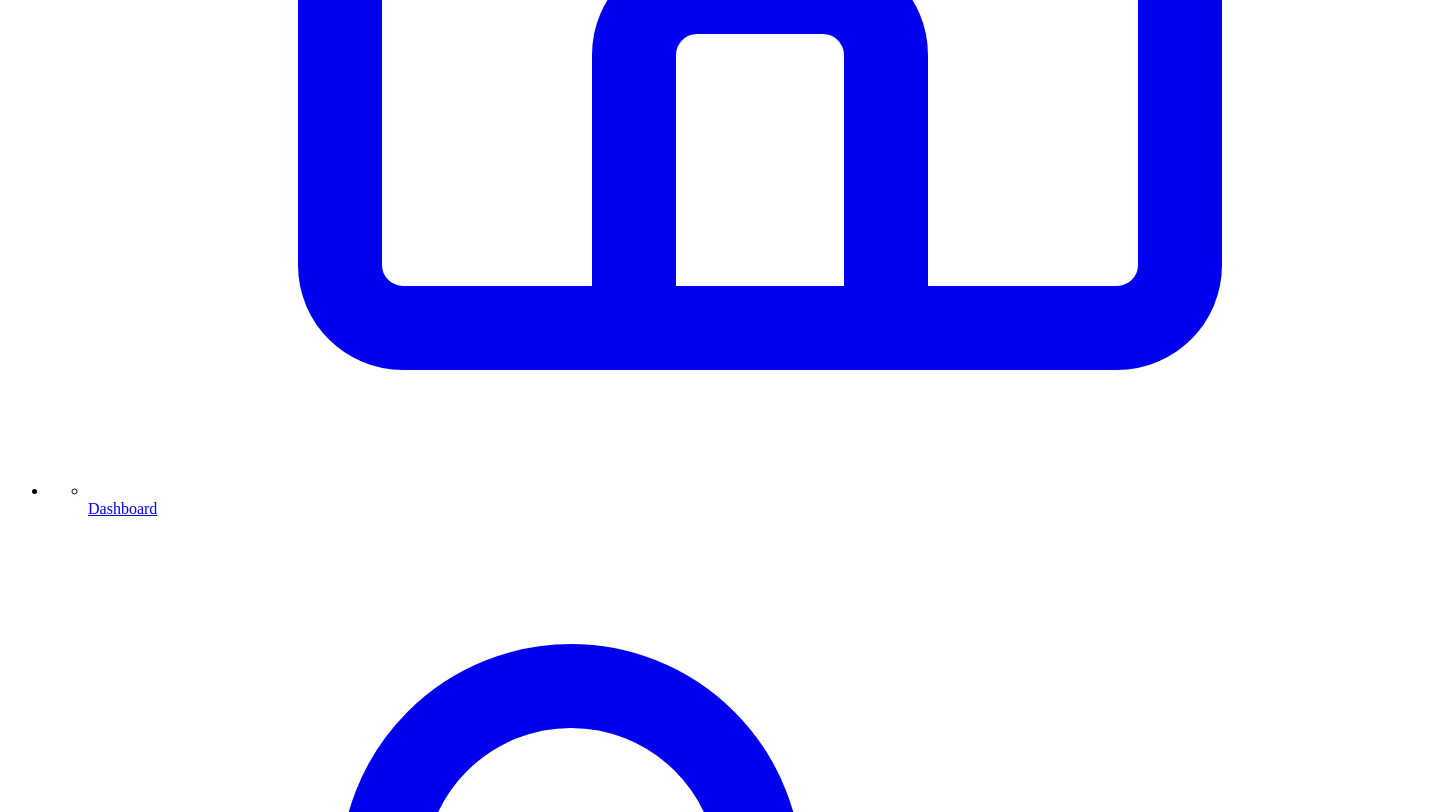 scroll, scrollTop: 1025, scrollLeft: 0, axis: vertical 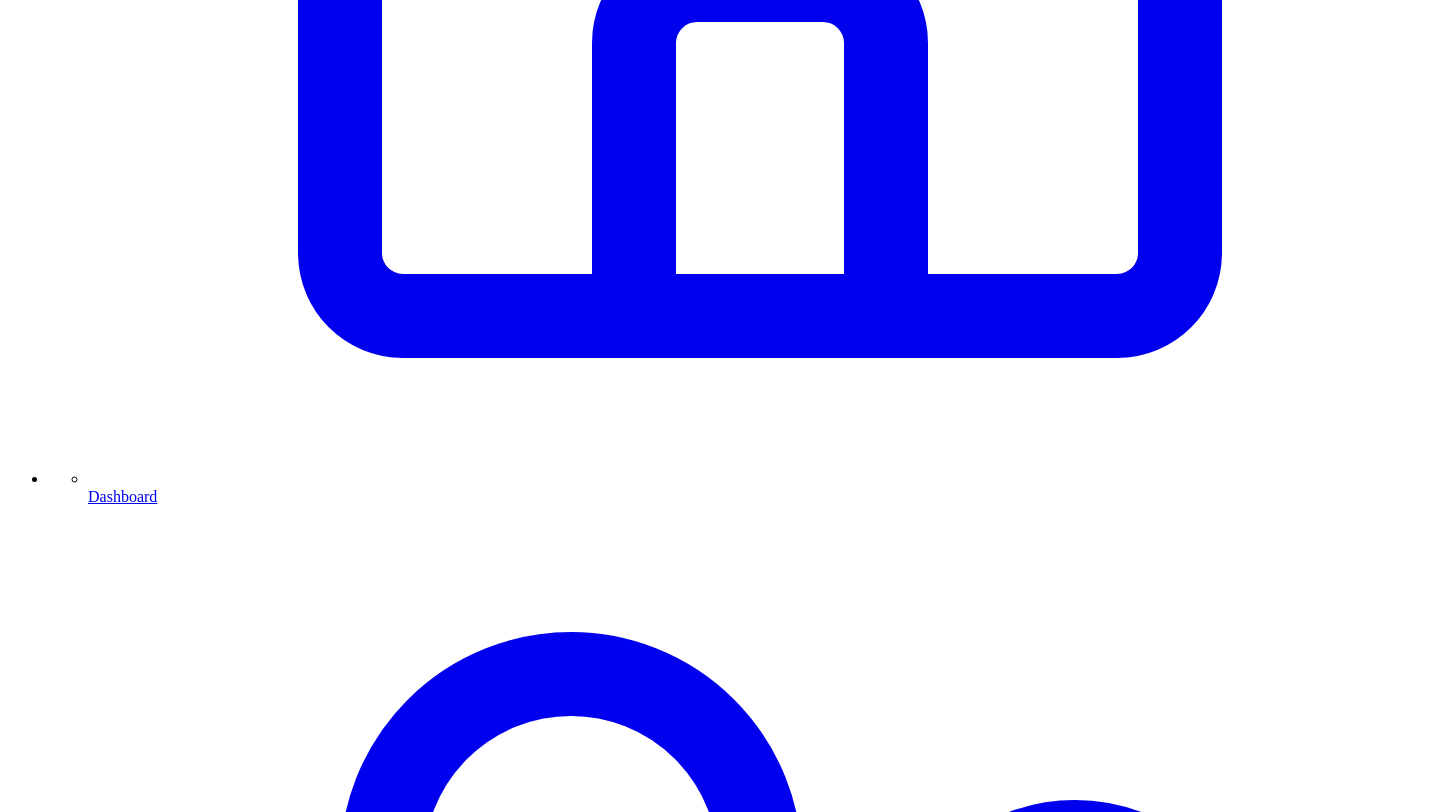 drag, startPoint x: 705, startPoint y: 436, endPoint x: 369, endPoint y: 349, distance: 347.0807 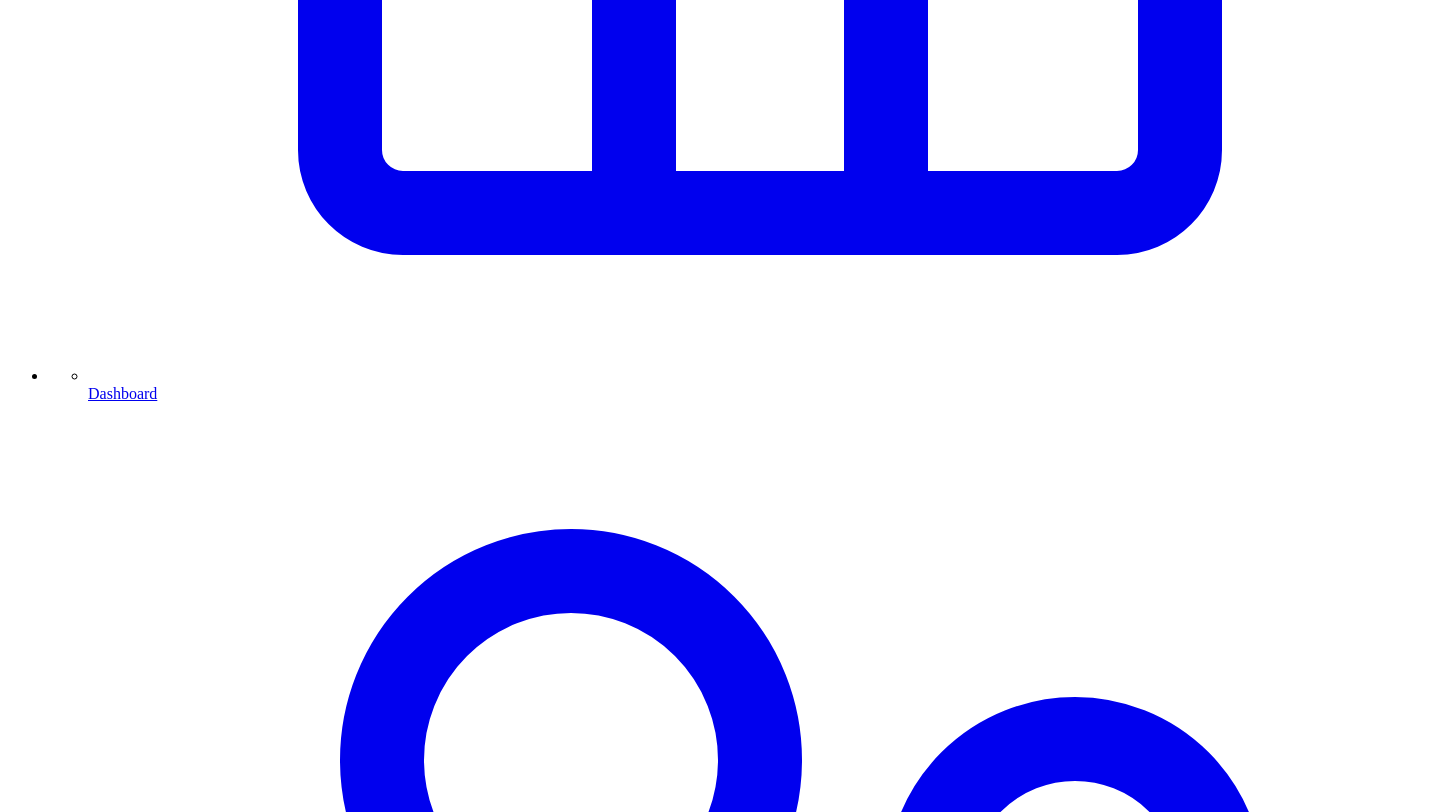 scroll, scrollTop: 1129, scrollLeft: 0, axis: vertical 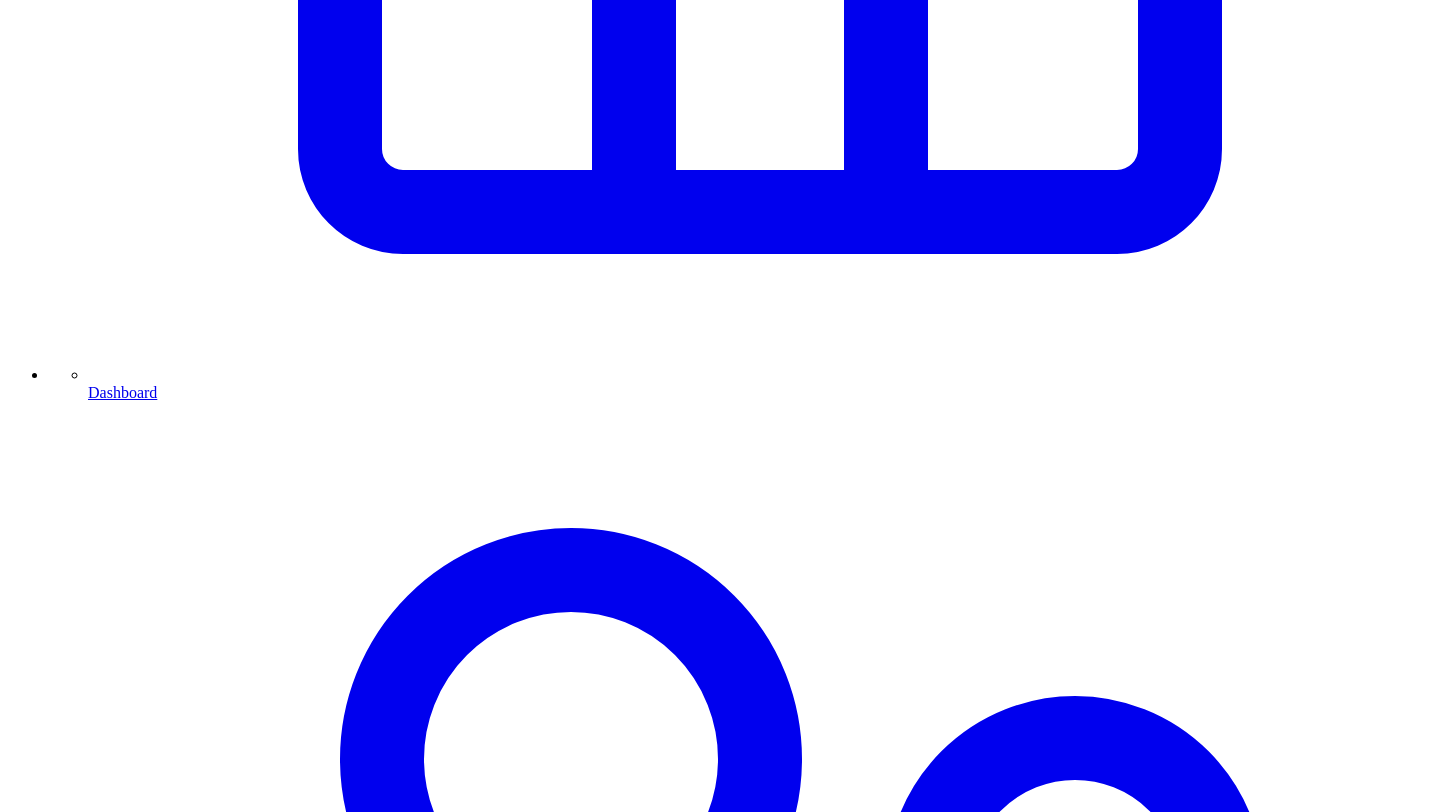 click at bounding box center (313, 7177) 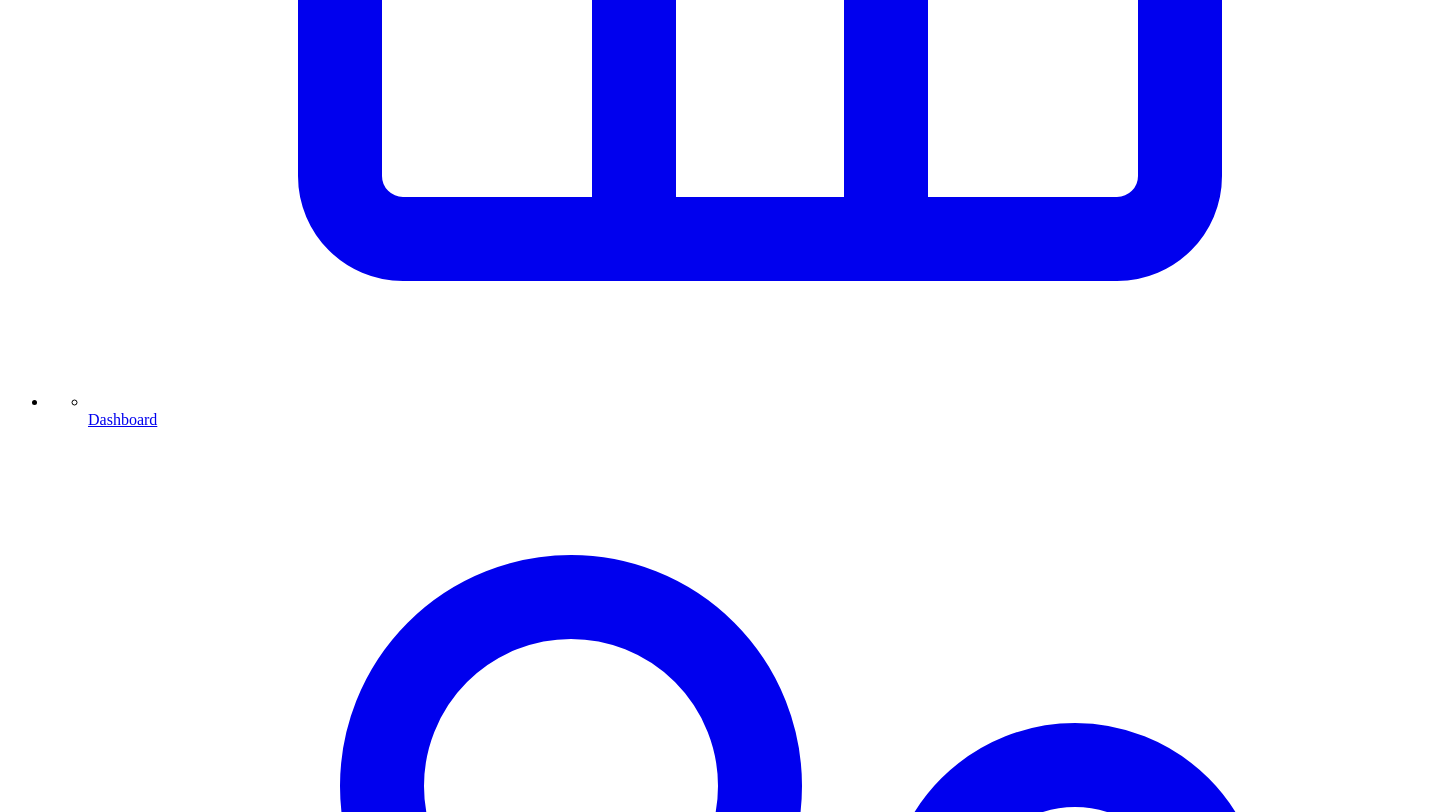 scroll, scrollTop: 1140, scrollLeft: 0, axis: vertical 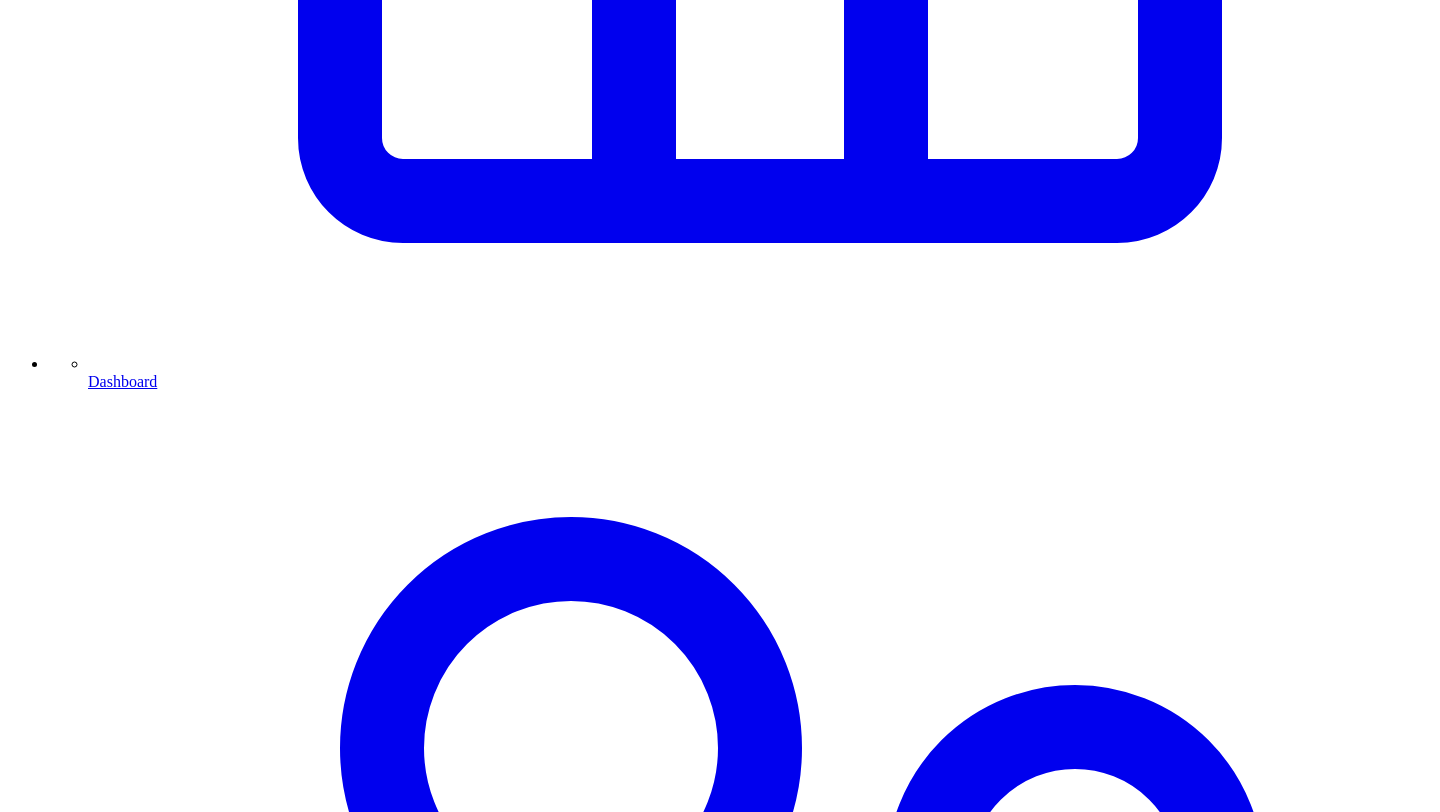 click on "1 1151 /3000 characters (edited)" at bounding box center [720, 6861] 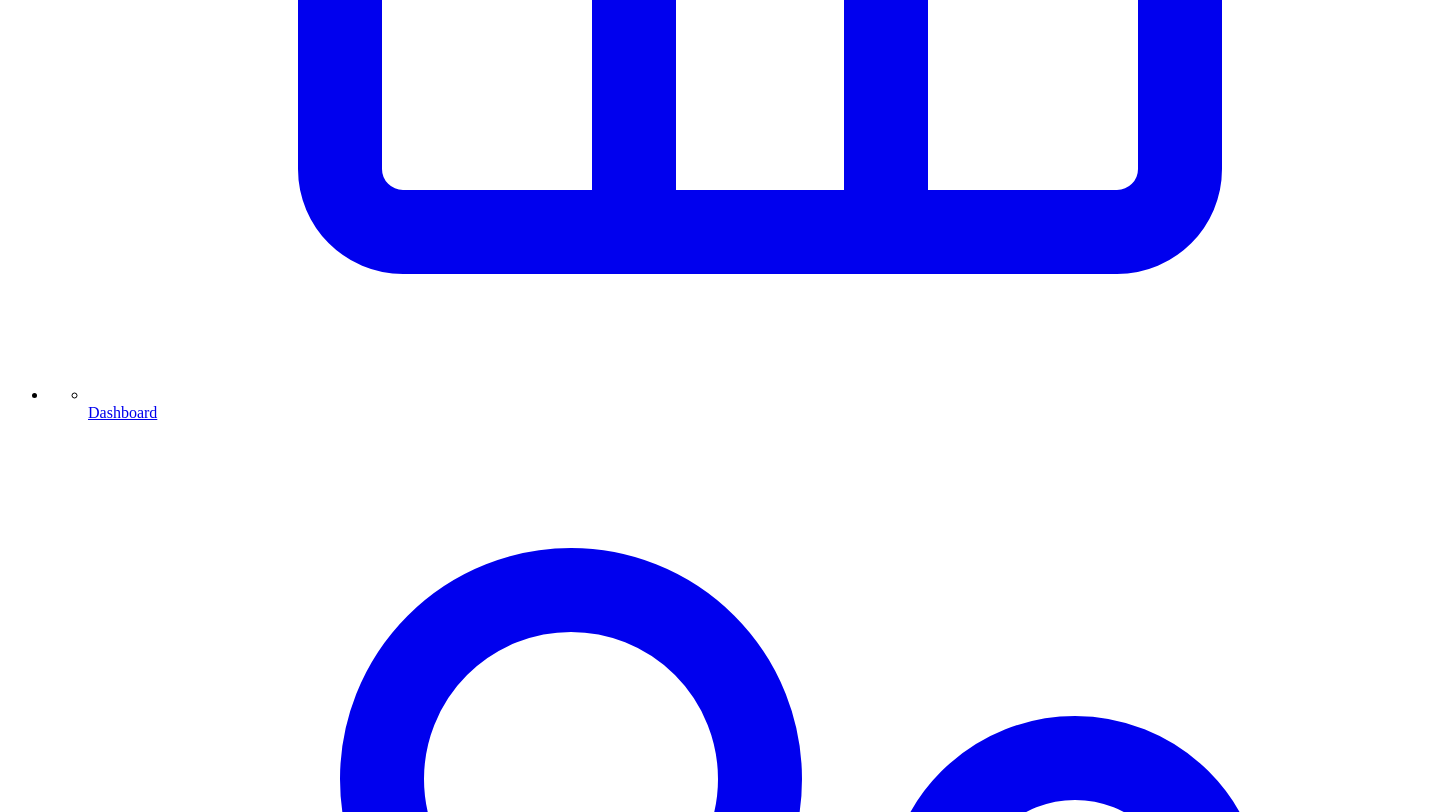 scroll, scrollTop: 1118, scrollLeft: 0, axis: vertical 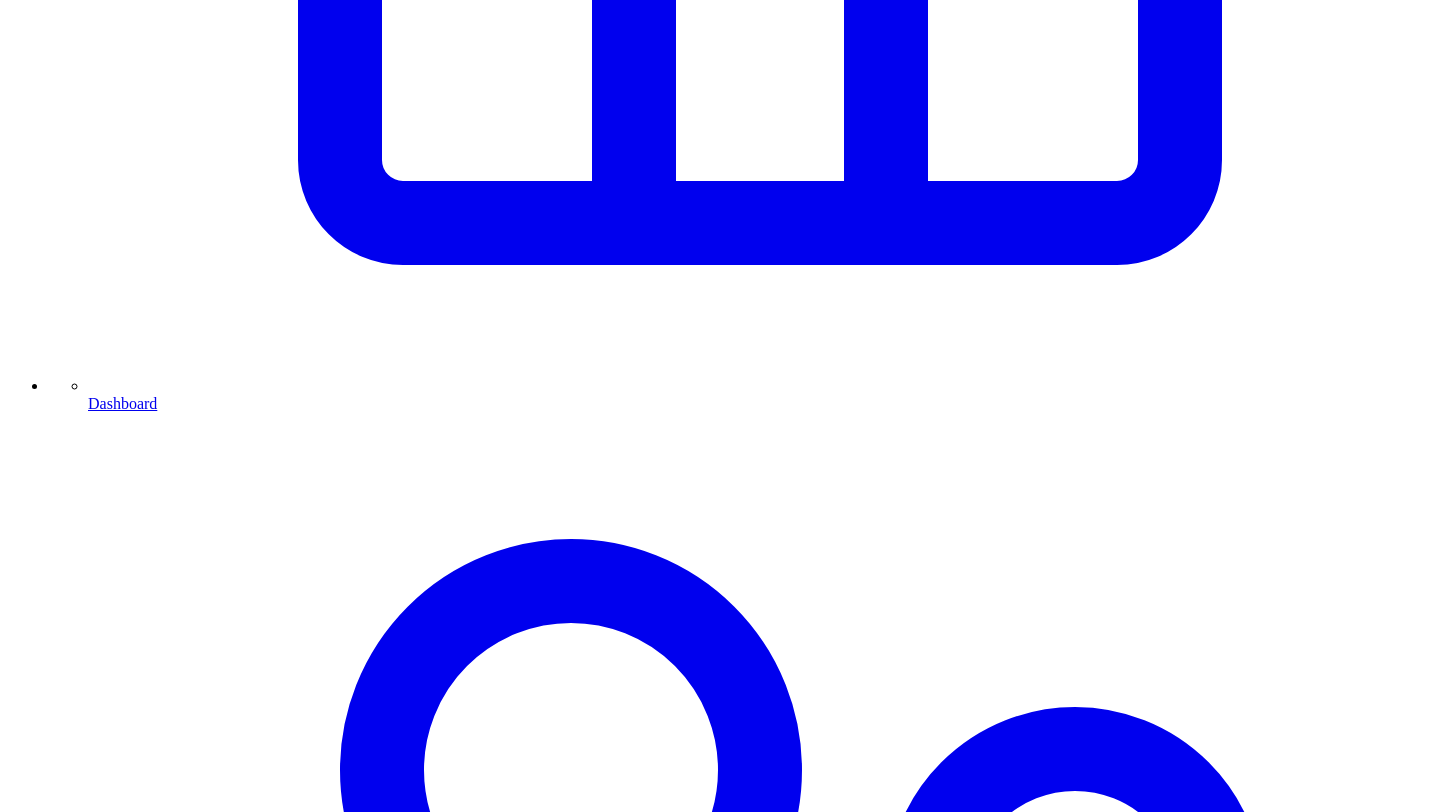click at bounding box center (313, 7214) 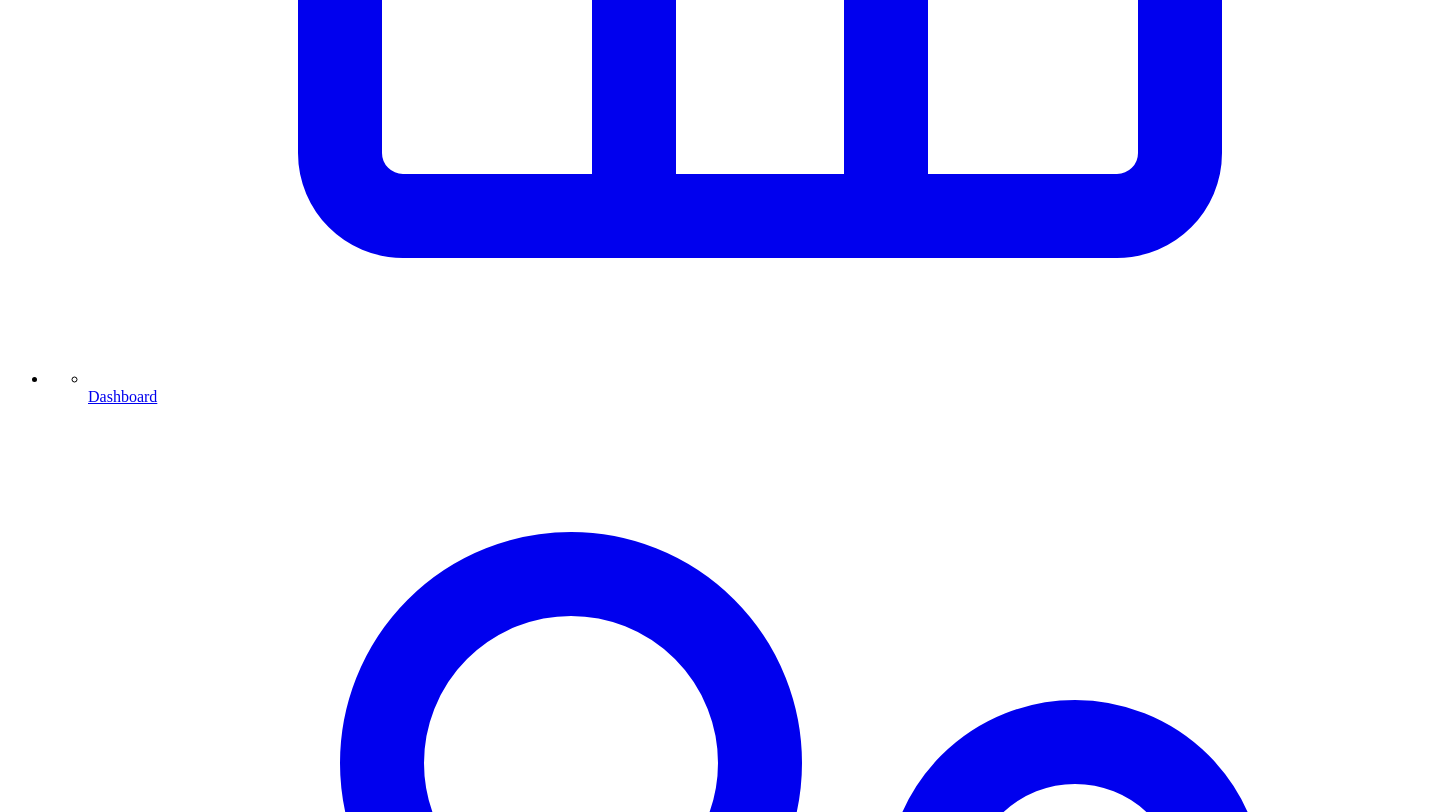click 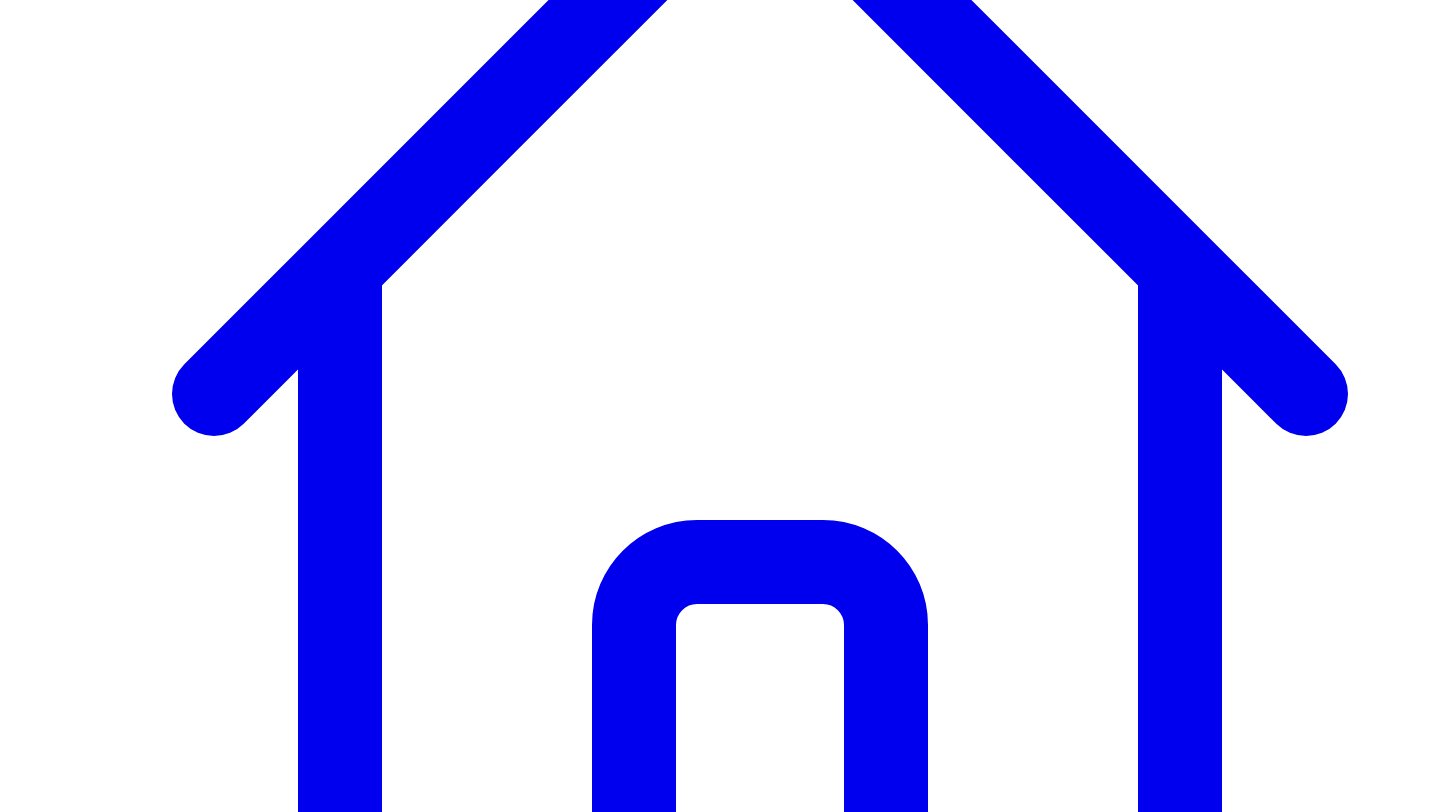 scroll, scrollTop: 438, scrollLeft: 0, axis: vertical 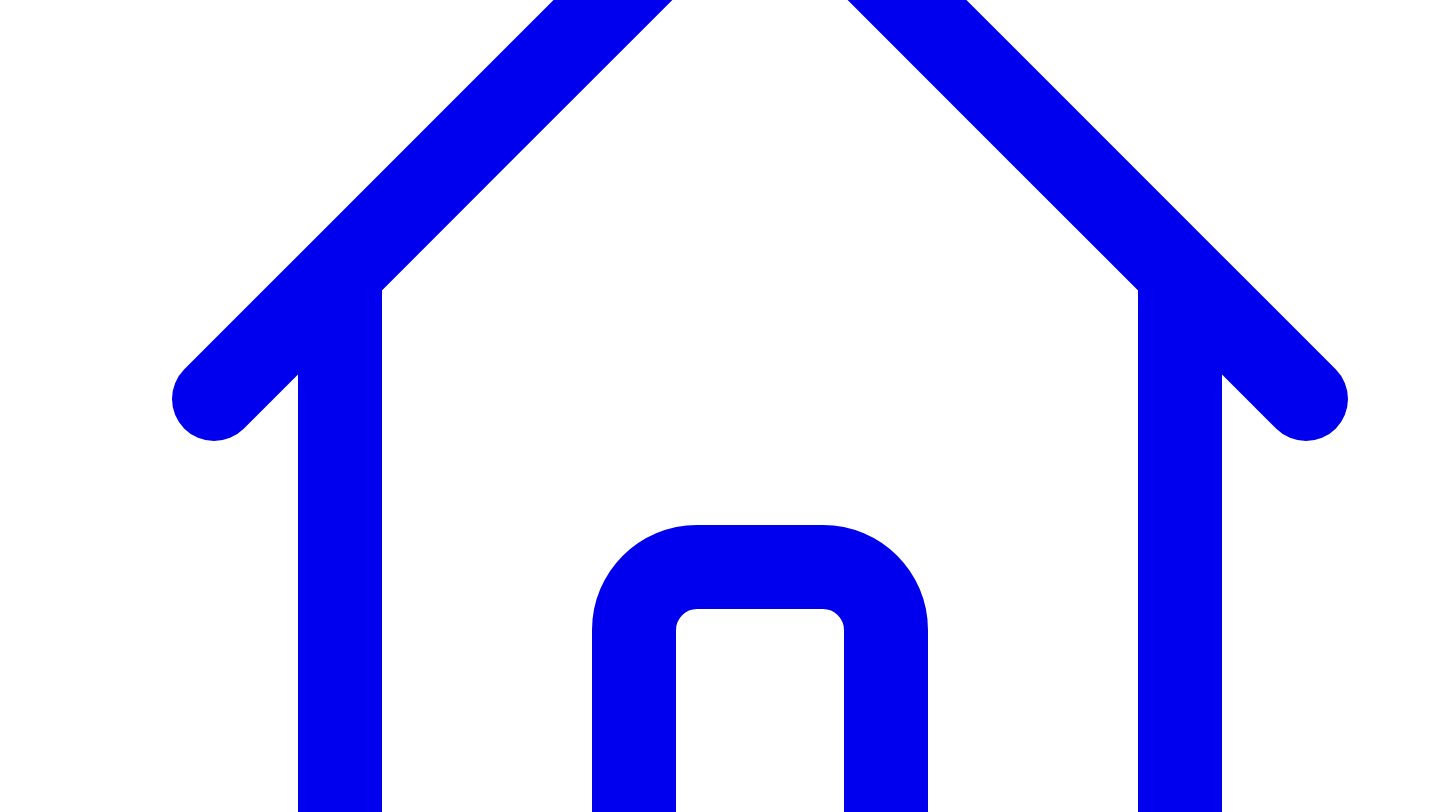 click at bounding box center [313, 7882] 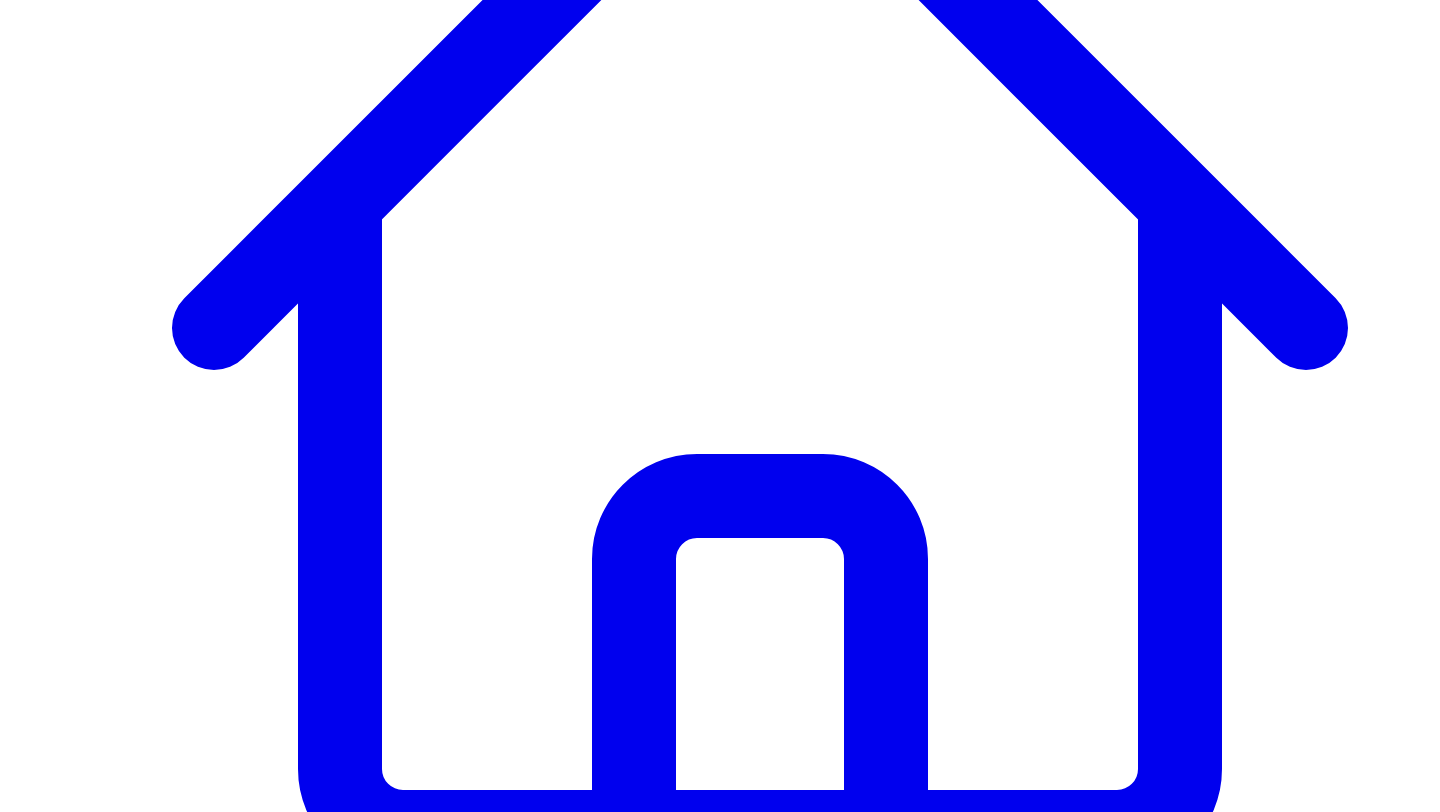 scroll, scrollTop: 510, scrollLeft: 0, axis: vertical 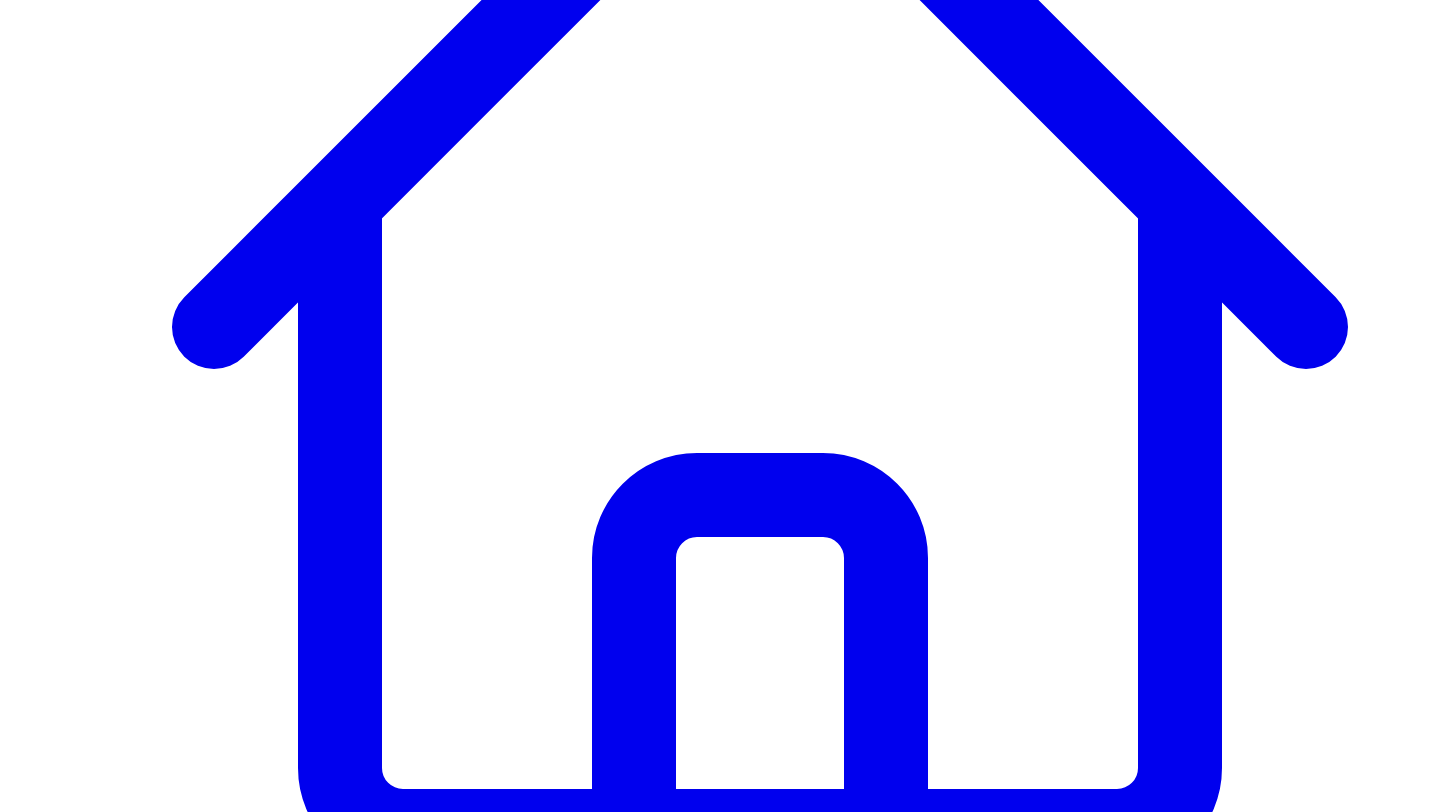 click at bounding box center [313, 7810] 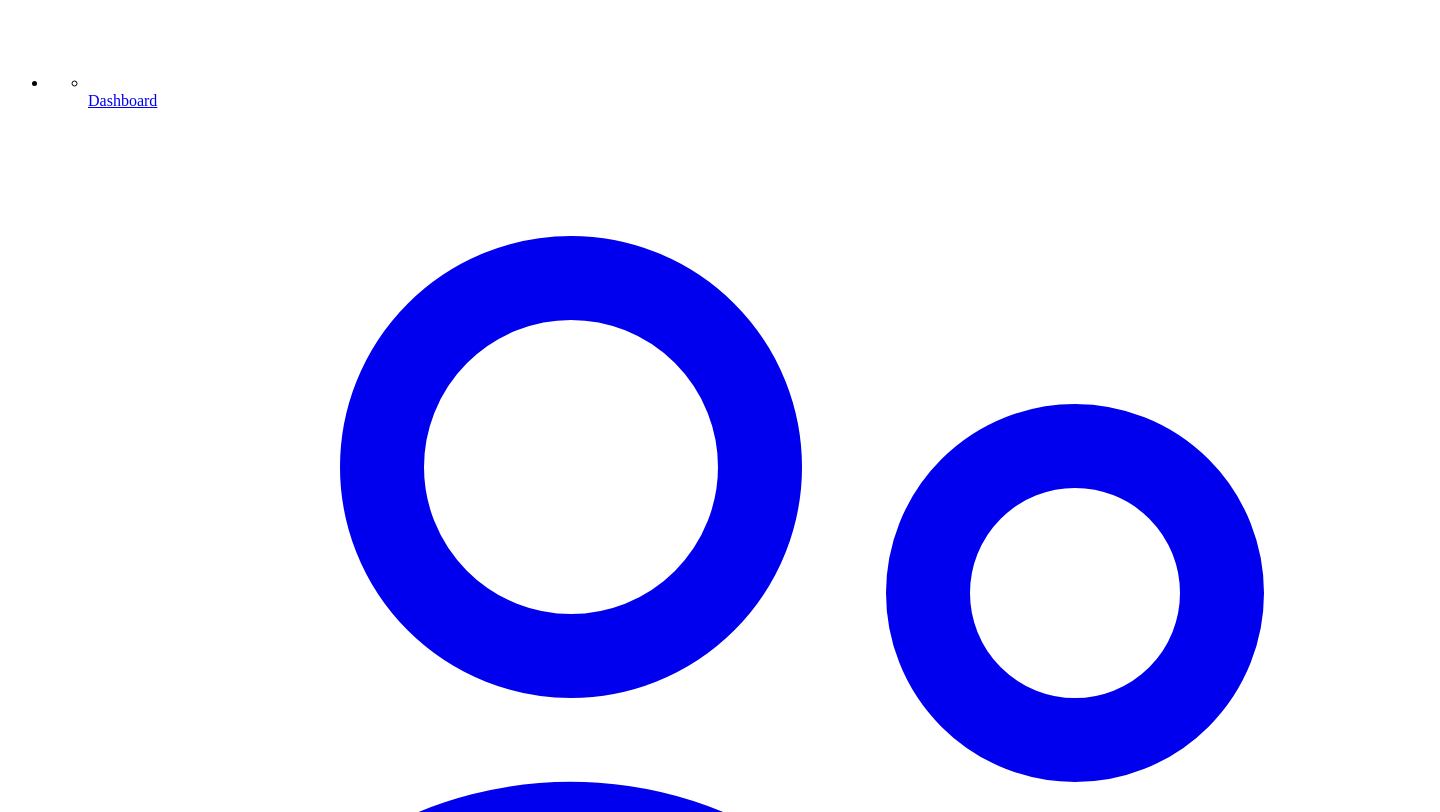 scroll, scrollTop: 1476, scrollLeft: 0, axis: vertical 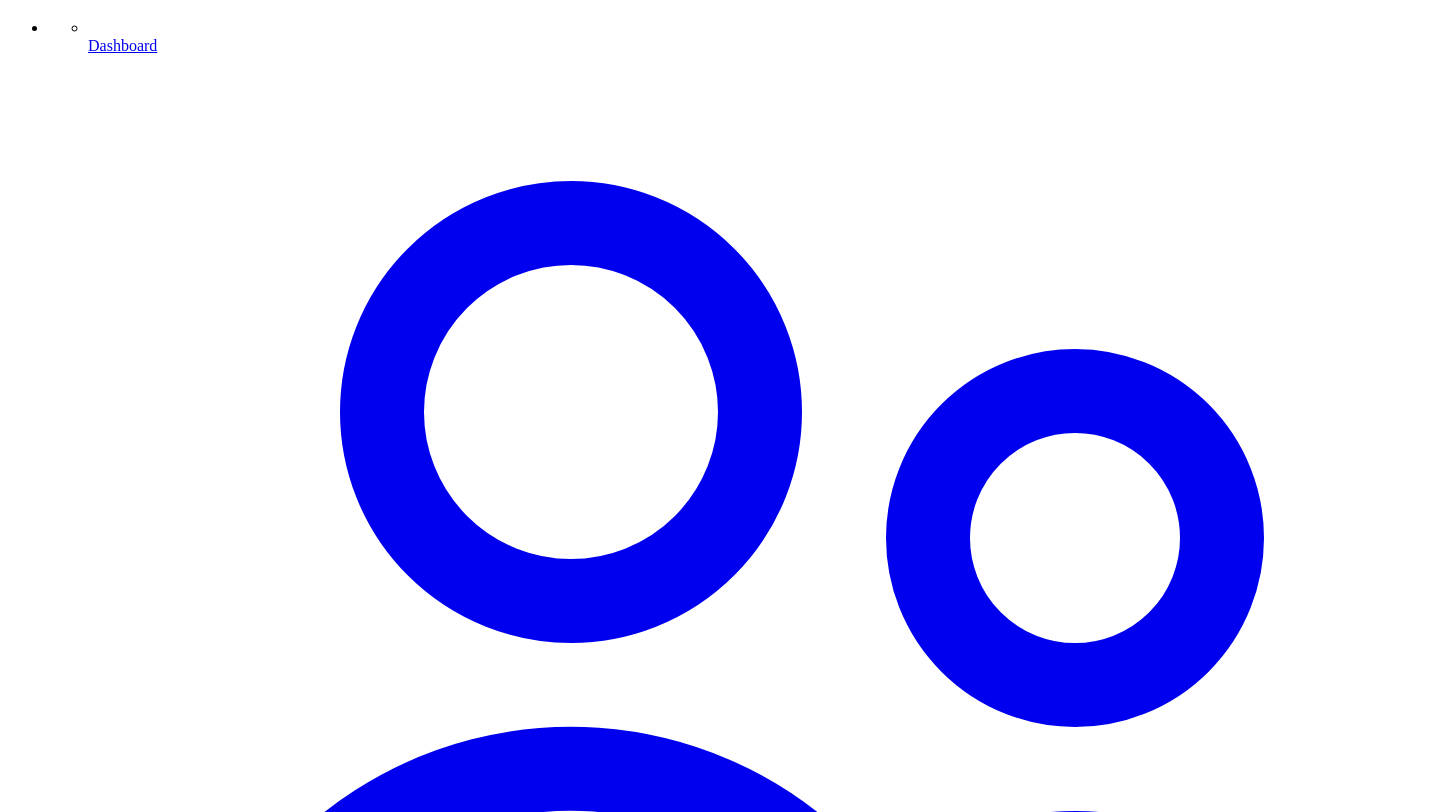 click on "Save" at bounding box center (89, 7290) 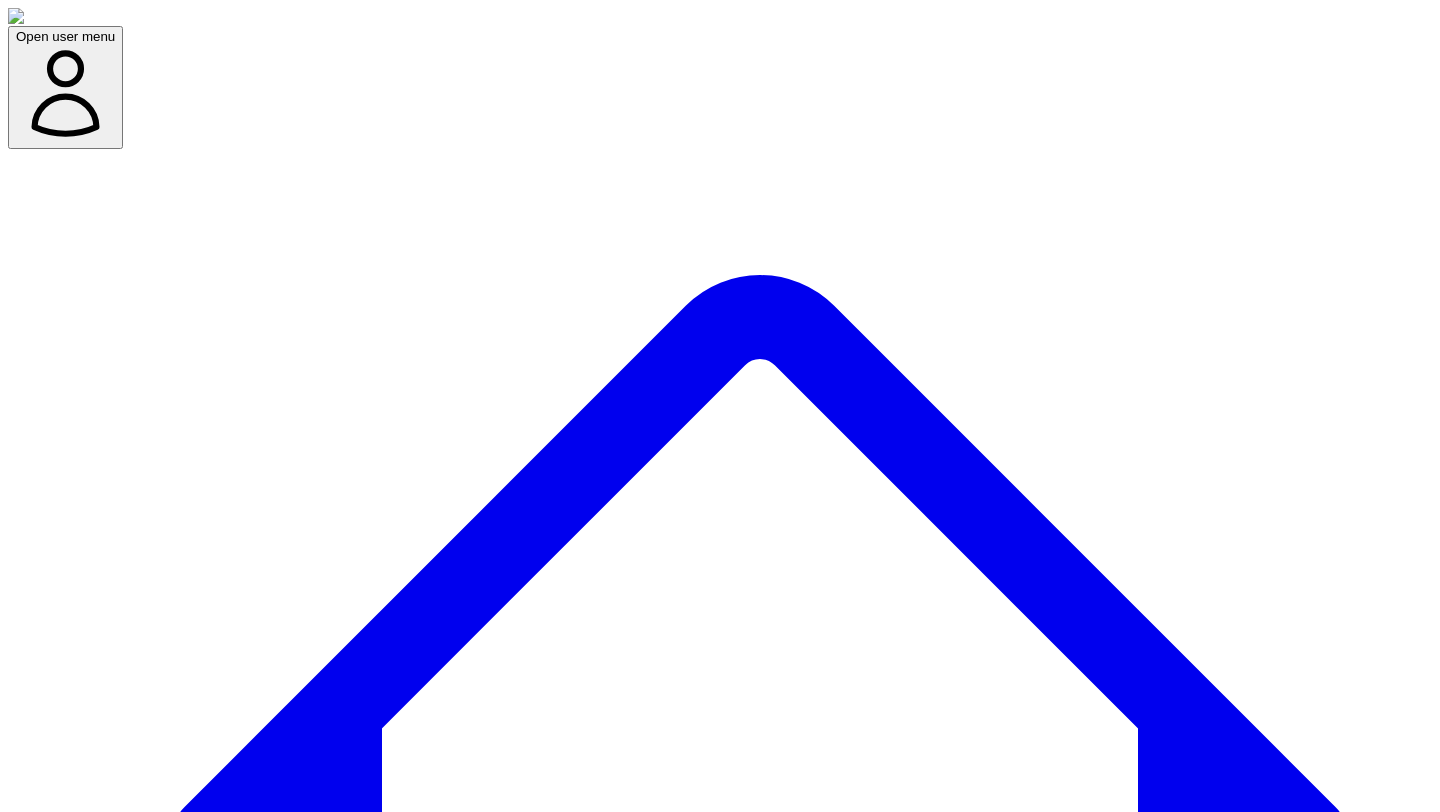 select on "*" 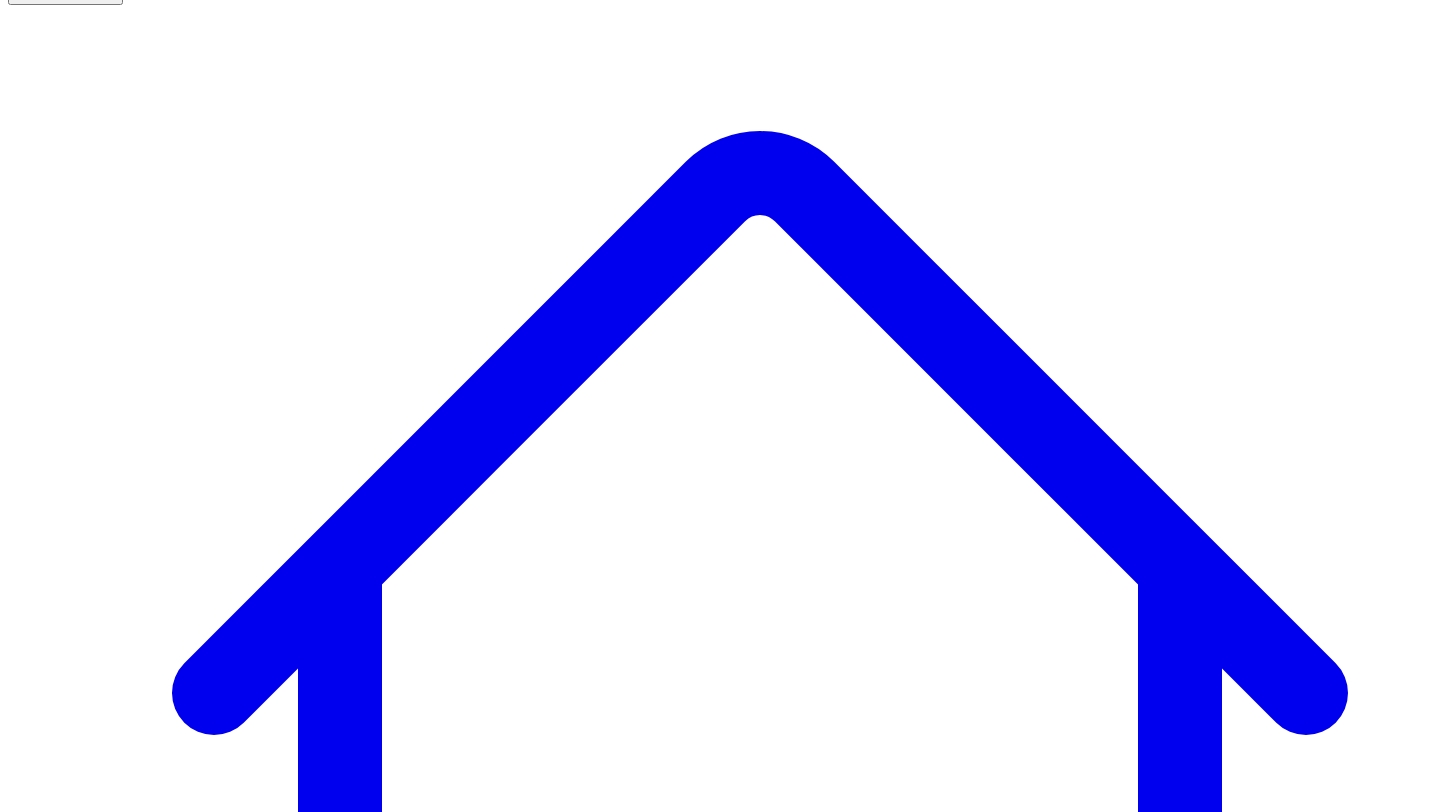 click on "Social Posts Social" at bounding box center (256, 7510) 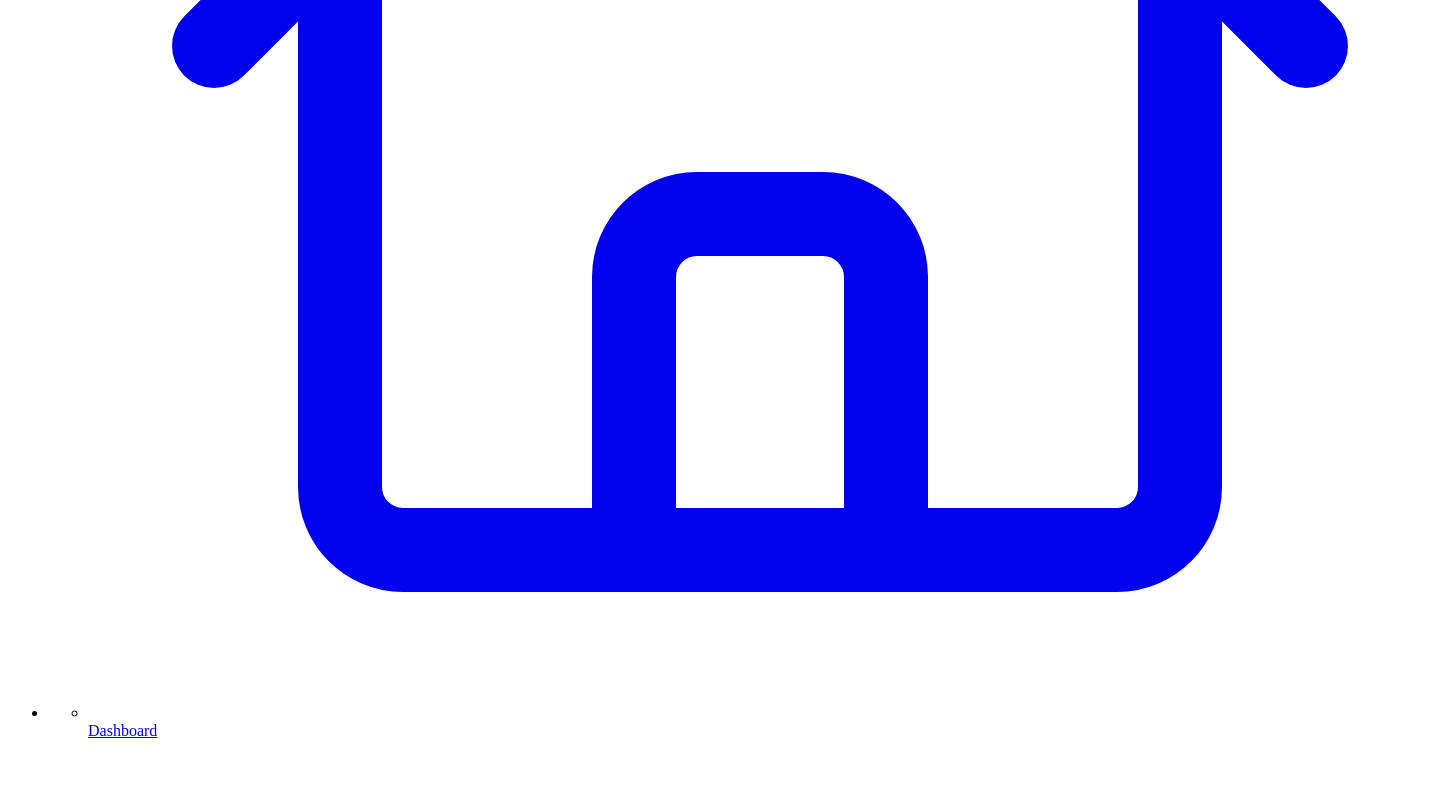 scroll, scrollTop: 743, scrollLeft: 0, axis: vertical 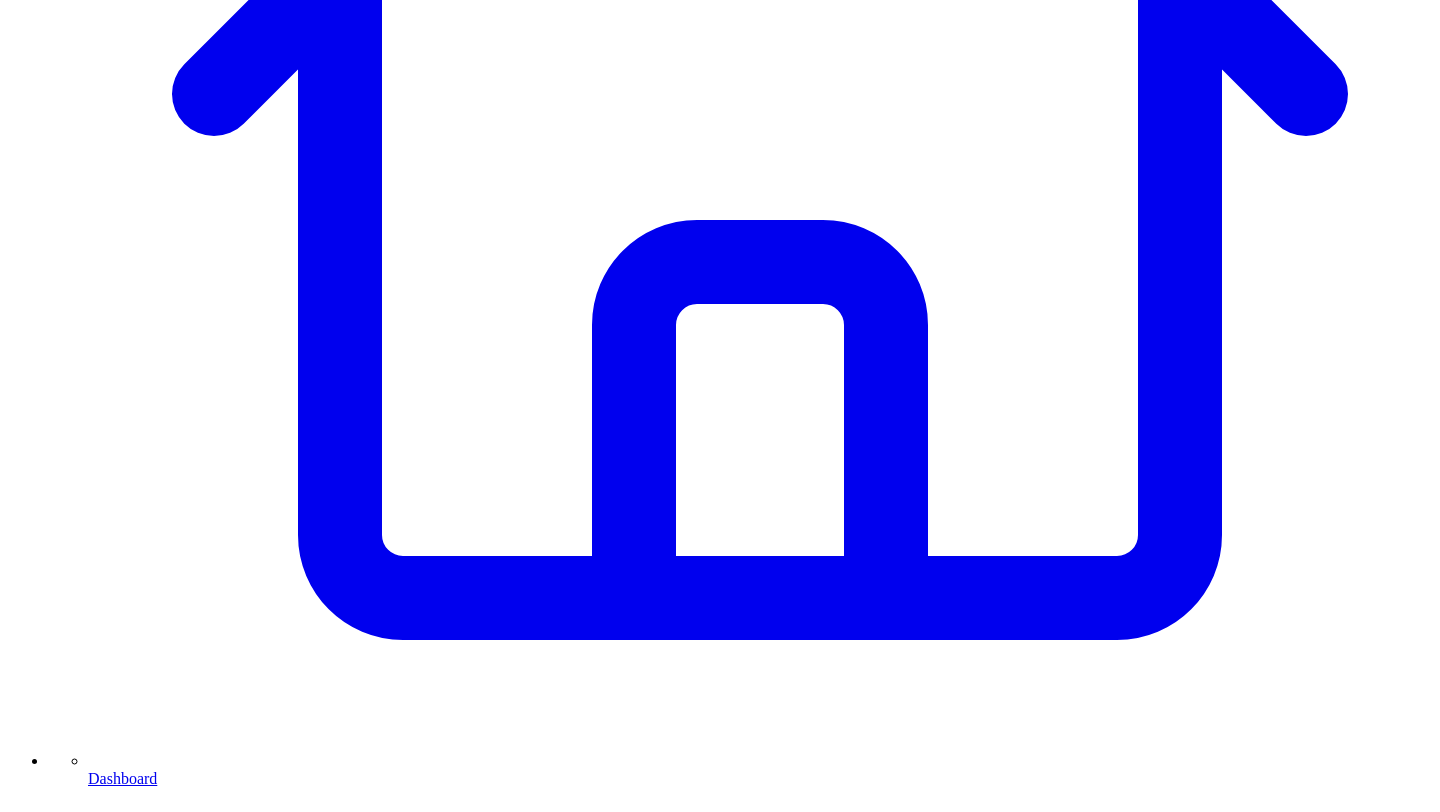 click on "Post Again" at bounding box center [72, 7342] 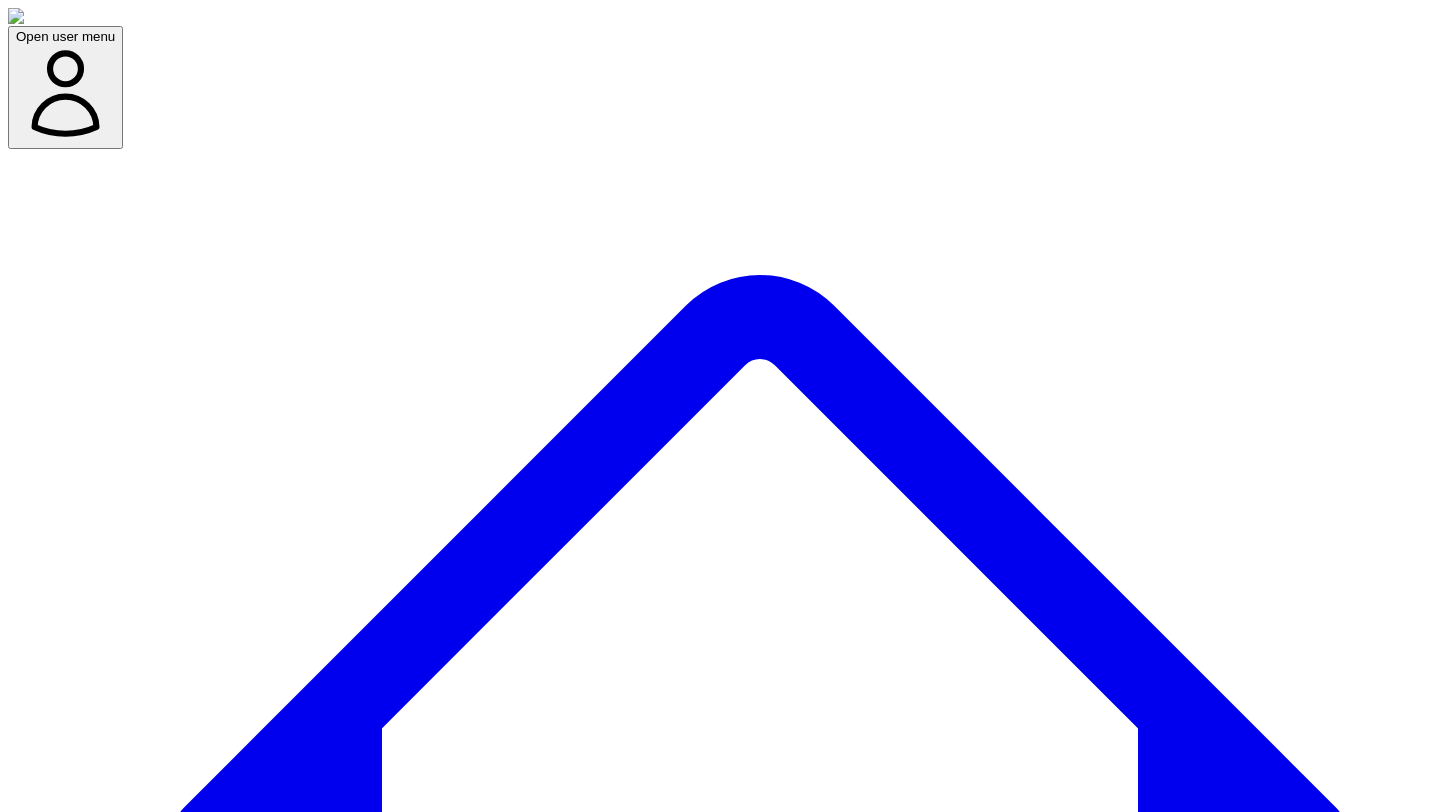 click at bounding box center [79, 11382] 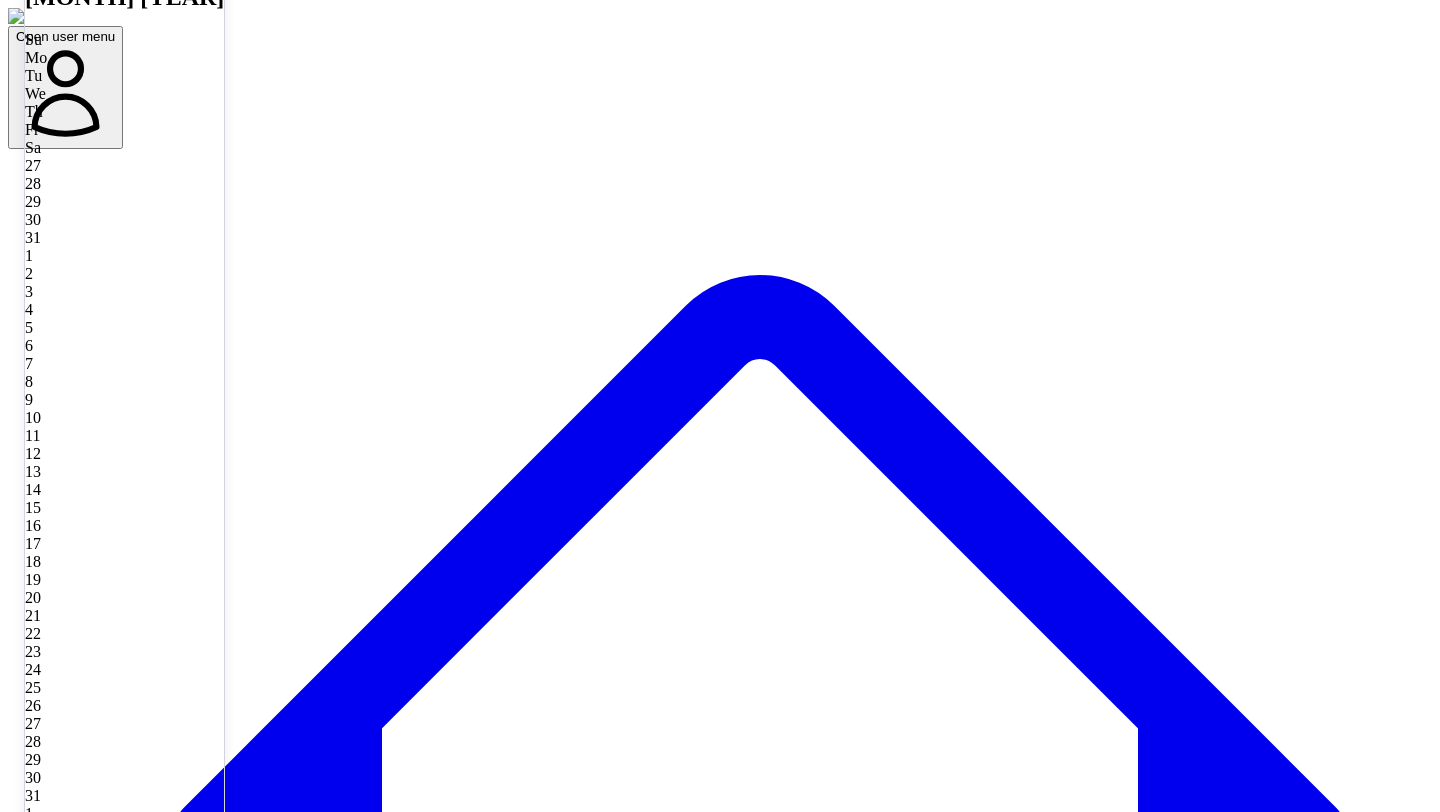 scroll, scrollTop: 1128, scrollLeft: 0, axis: vertical 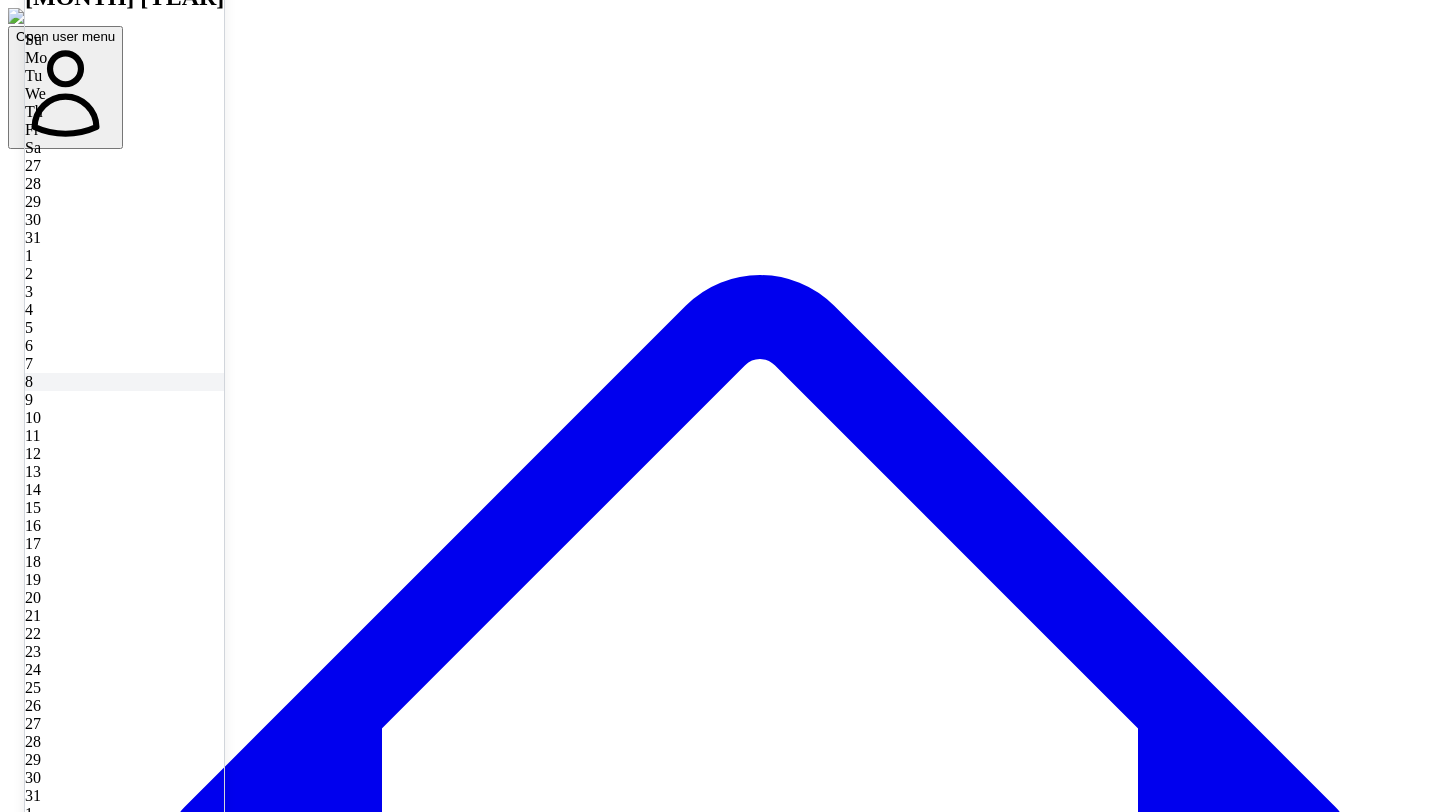 click on "8" at bounding box center (124, 382) 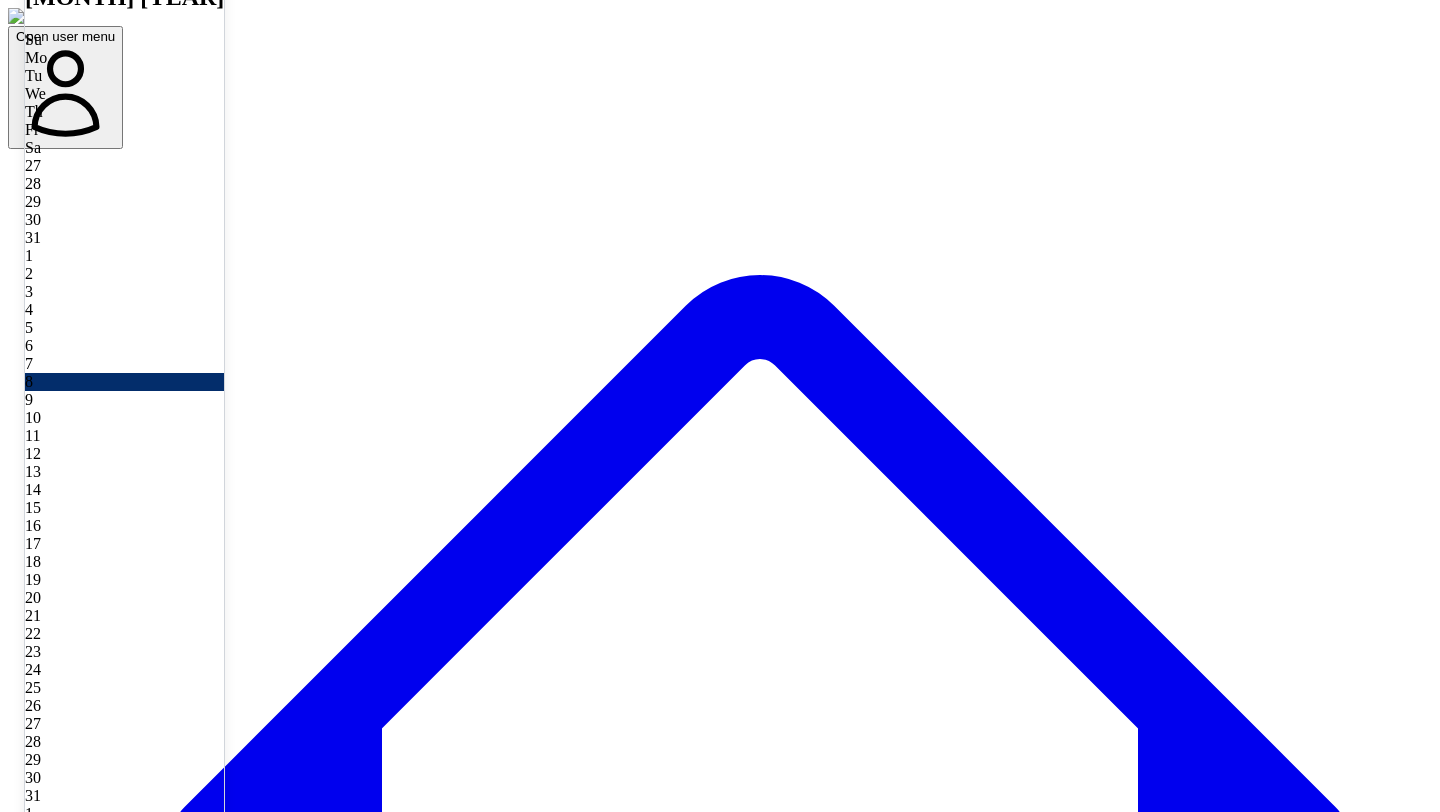 scroll, scrollTop: 1644, scrollLeft: 0, axis: vertical 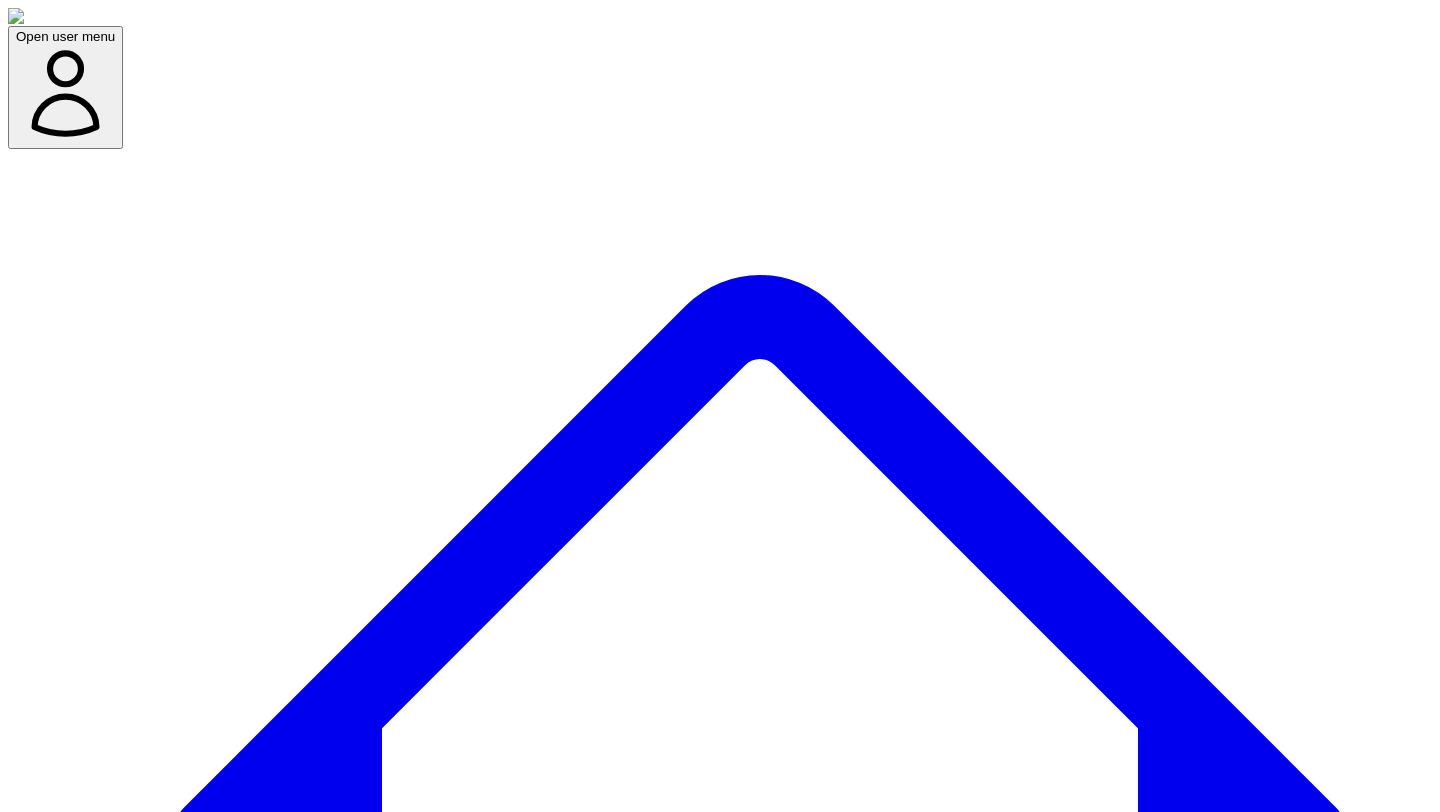 click on "Confirm Schedule" at bounding box center (69, 11402) 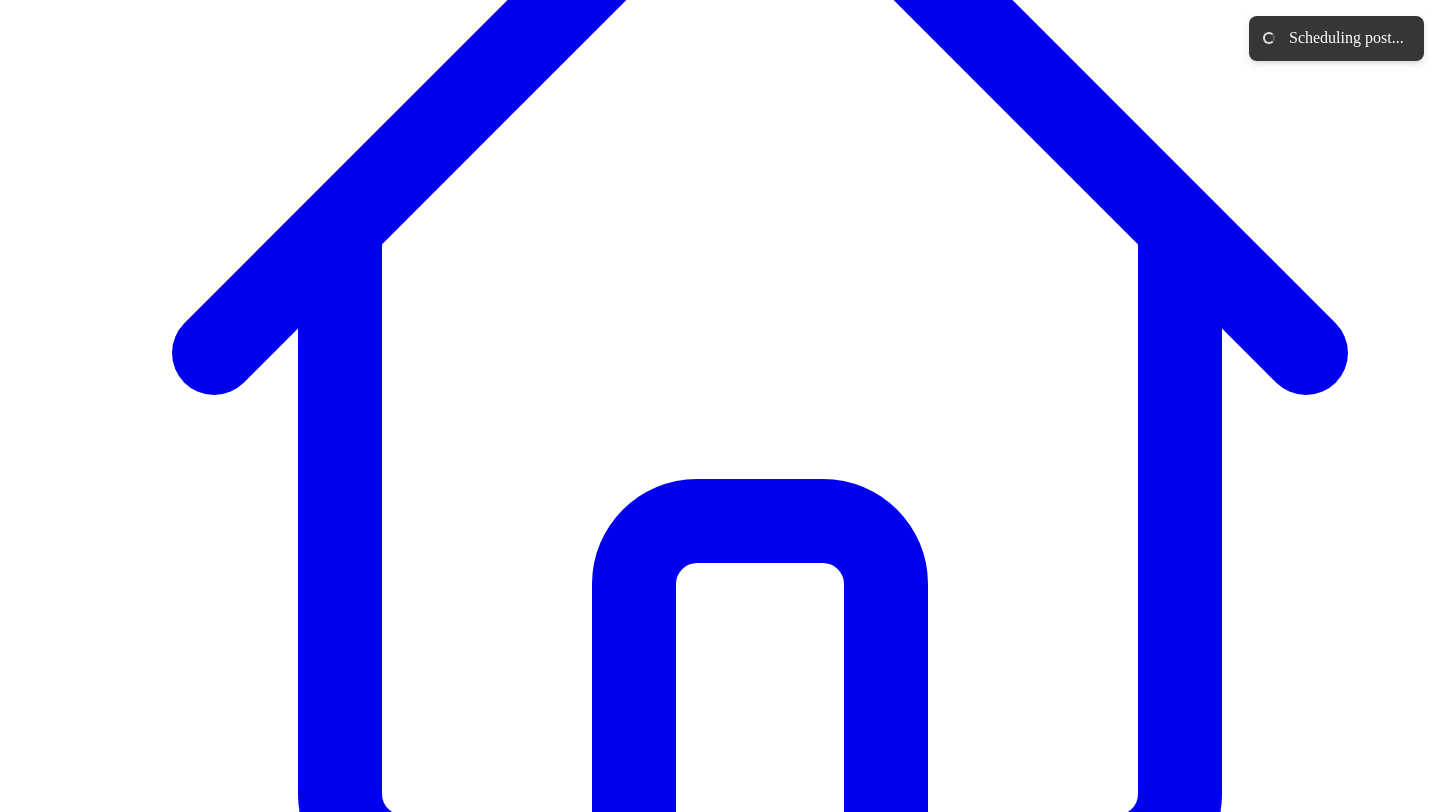scroll, scrollTop: 144, scrollLeft: 0, axis: vertical 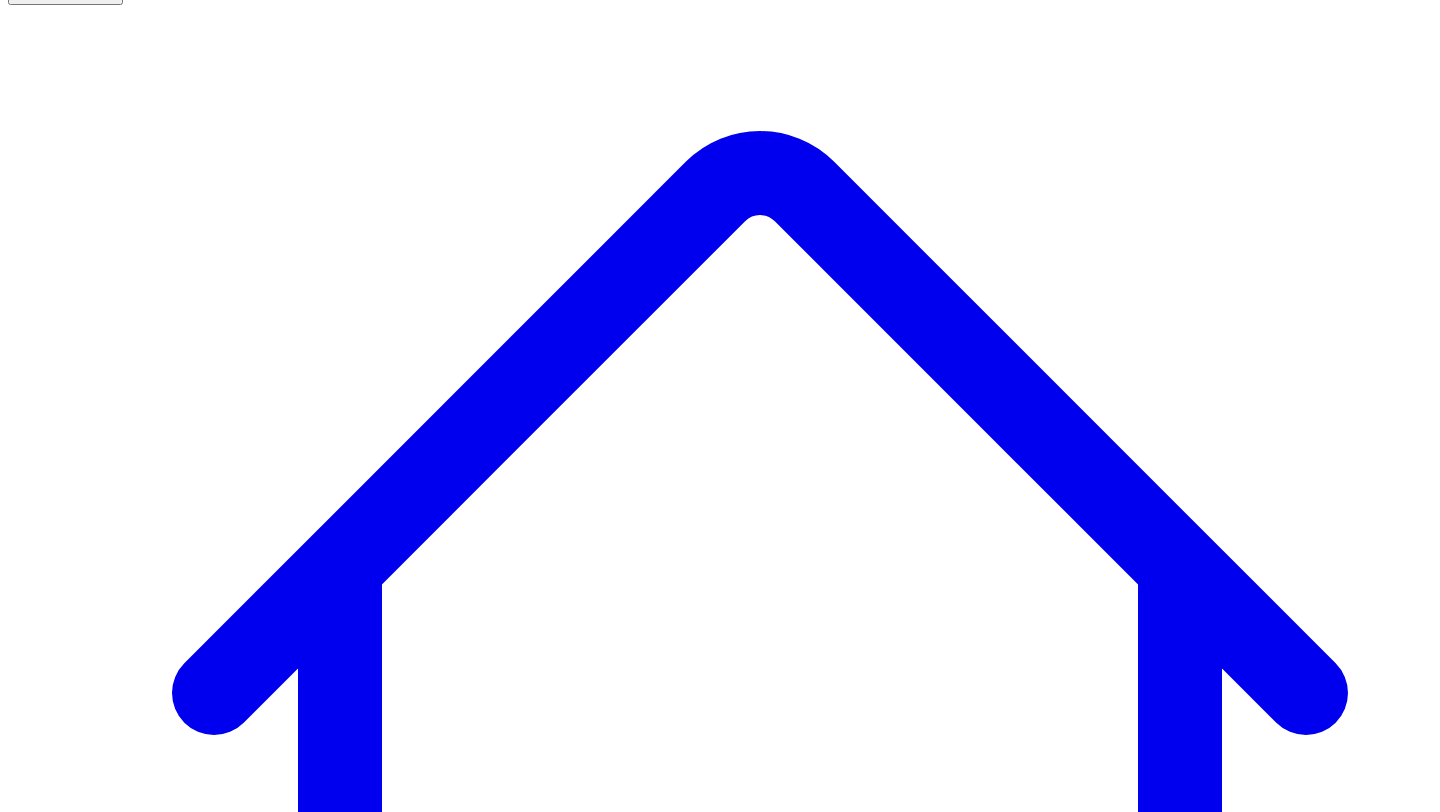 click on "@ [FIRST] [LAST] 10  post s" at bounding box center [91, 7556] 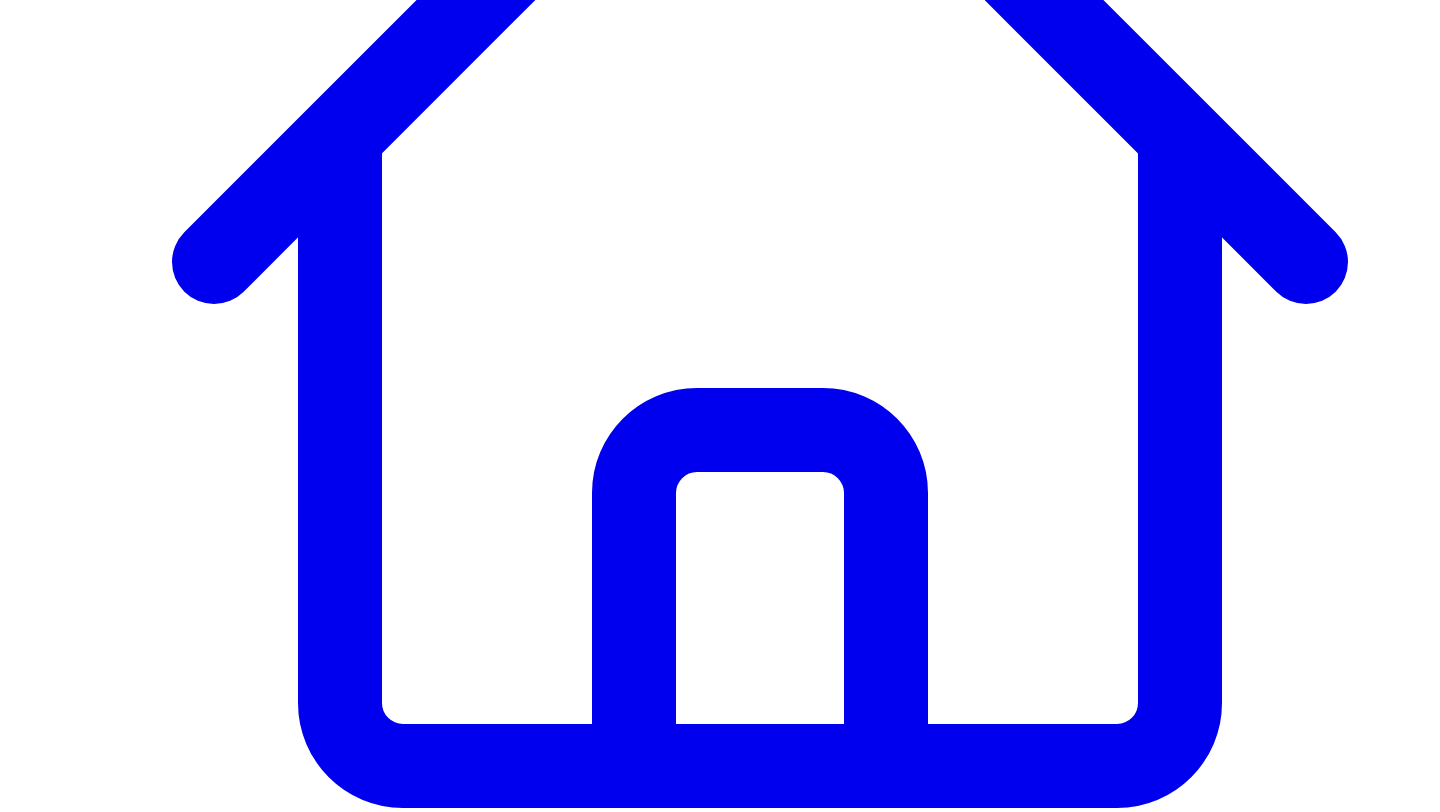 scroll, scrollTop: 596, scrollLeft: 0, axis: vertical 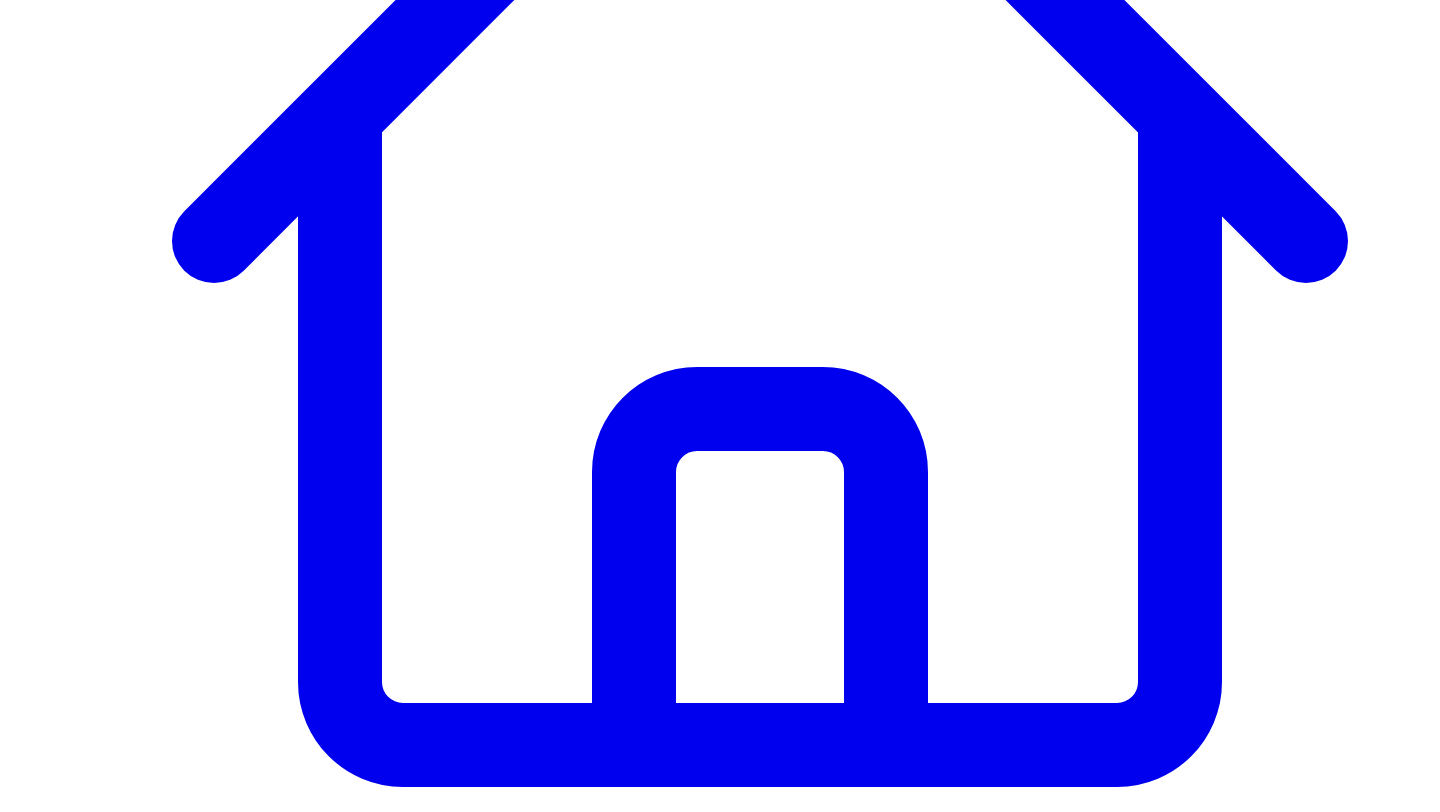 click on "Post Now" at bounding box center (44, 7609) 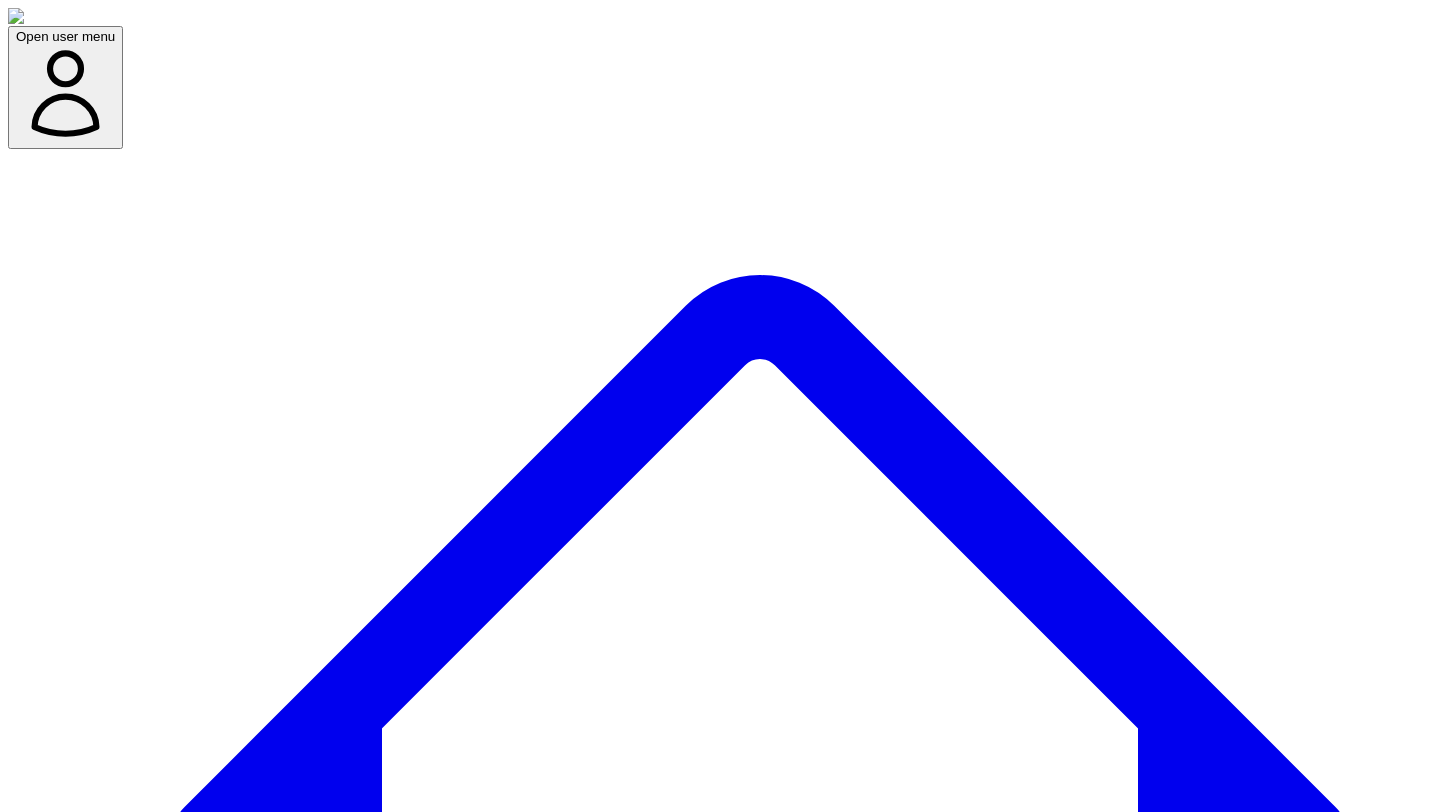 click on "Cancel" at bounding box center [143, 11412] 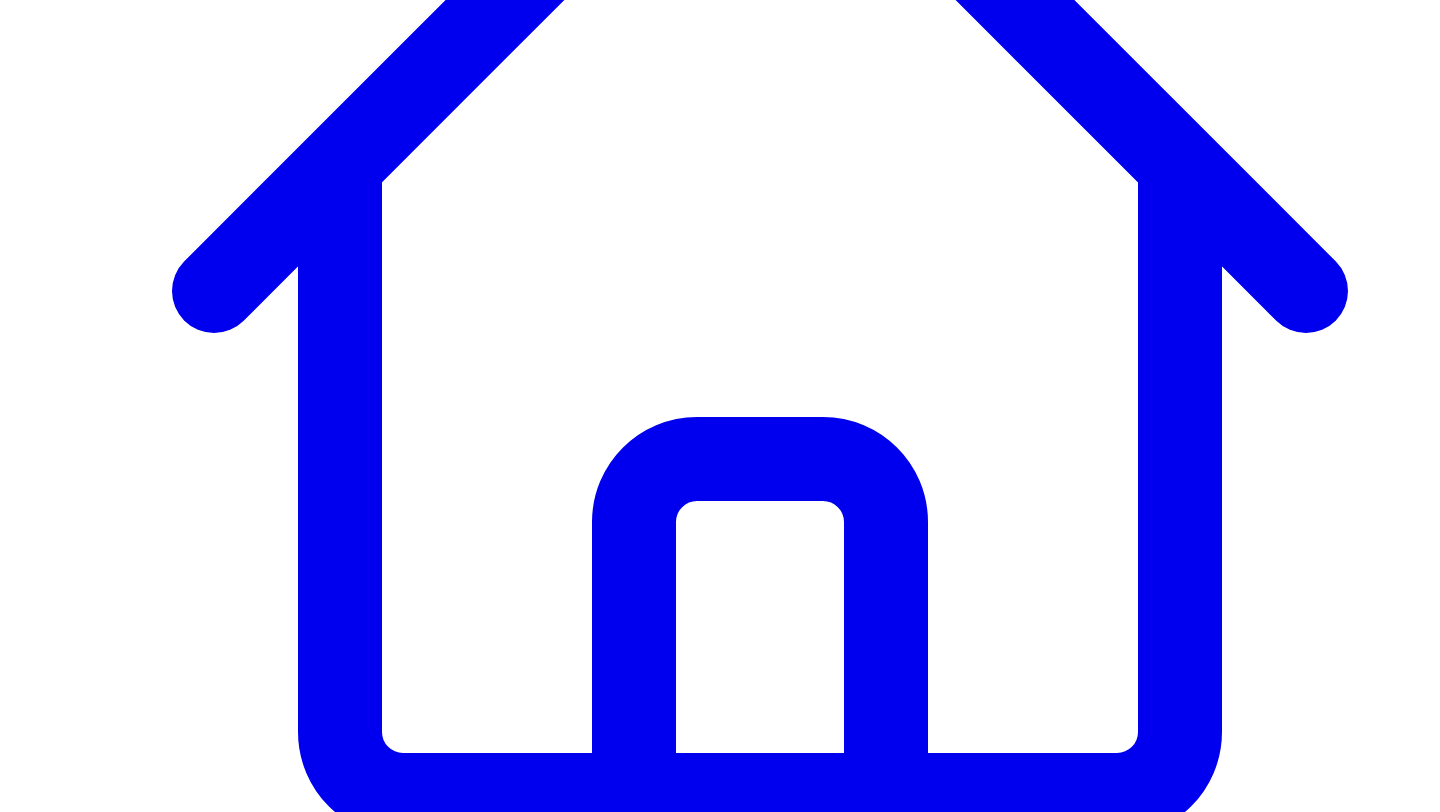 scroll, scrollTop: 562, scrollLeft: 0, axis: vertical 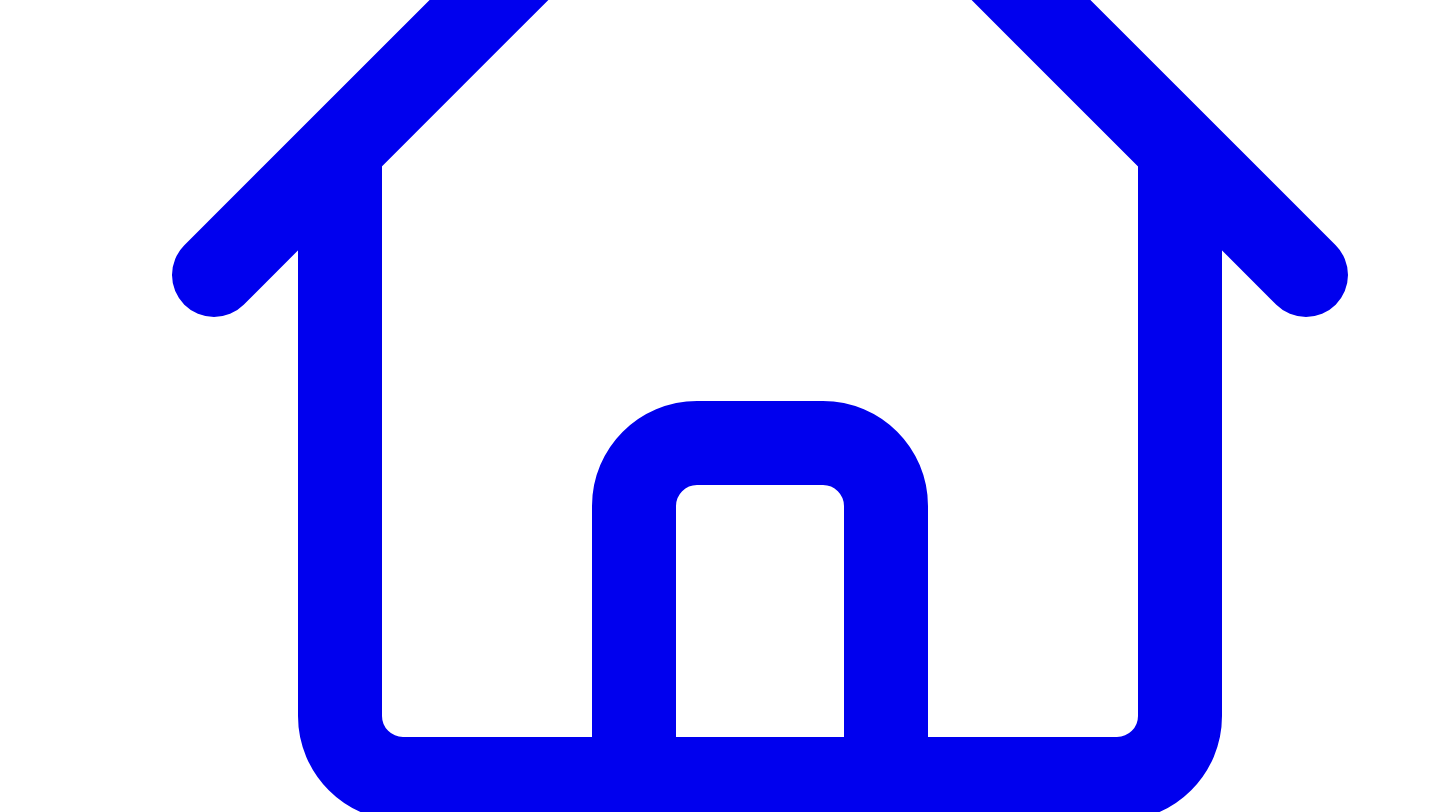 click on "Schedule for Later" at bounding box center [143, 7643] 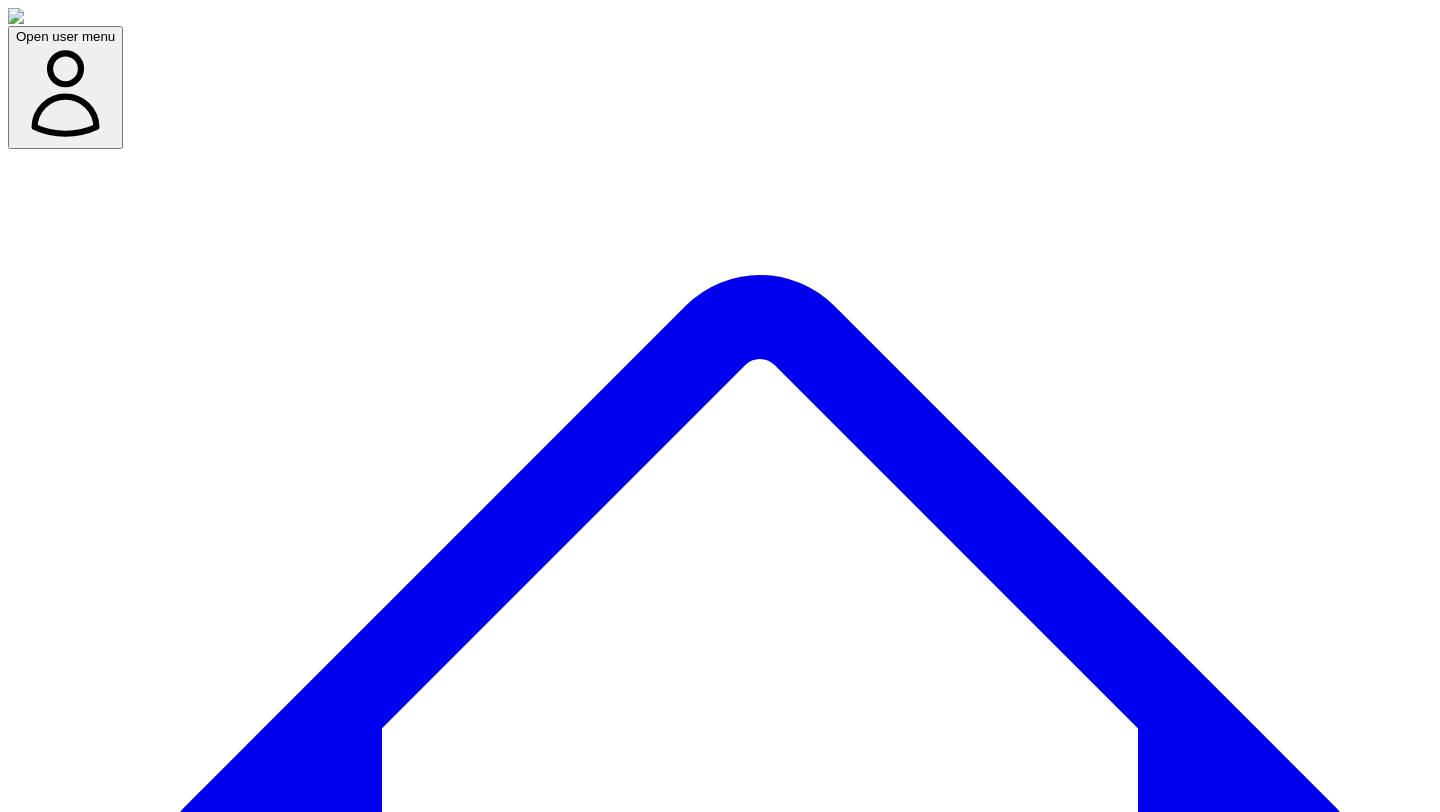 click on "Cancel" at bounding box center [159, 11451] 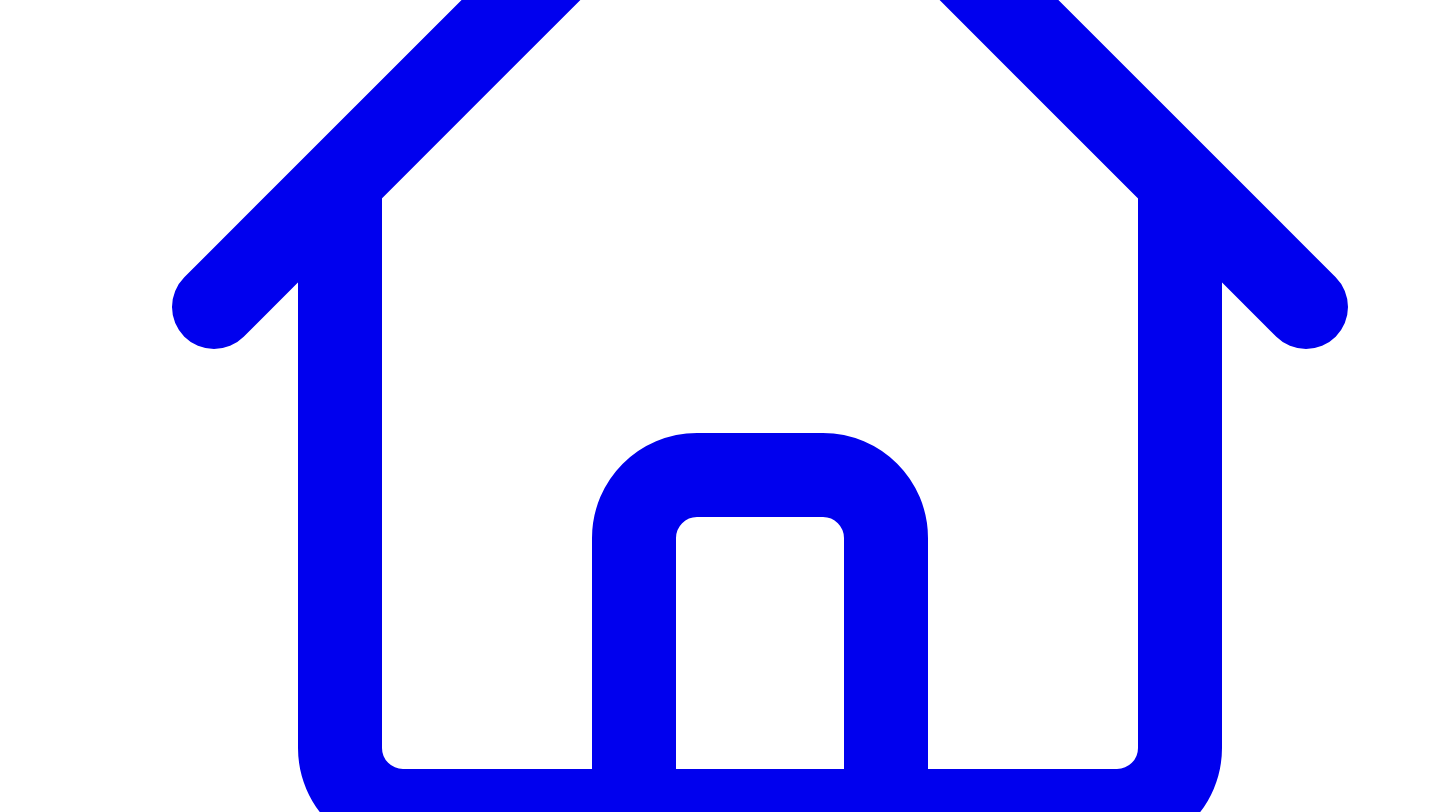 scroll, scrollTop: 531, scrollLeft: 0, axis: vertical 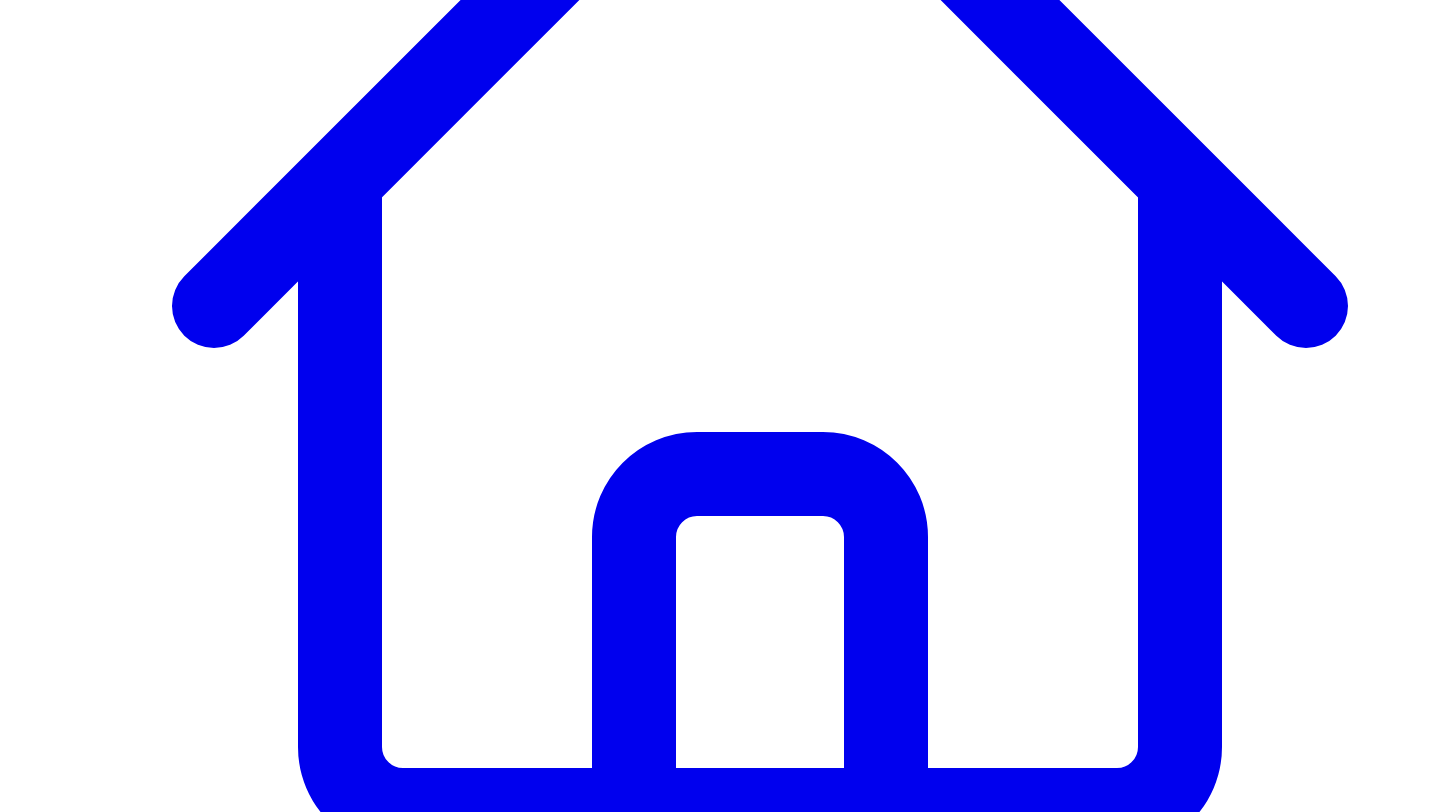 type 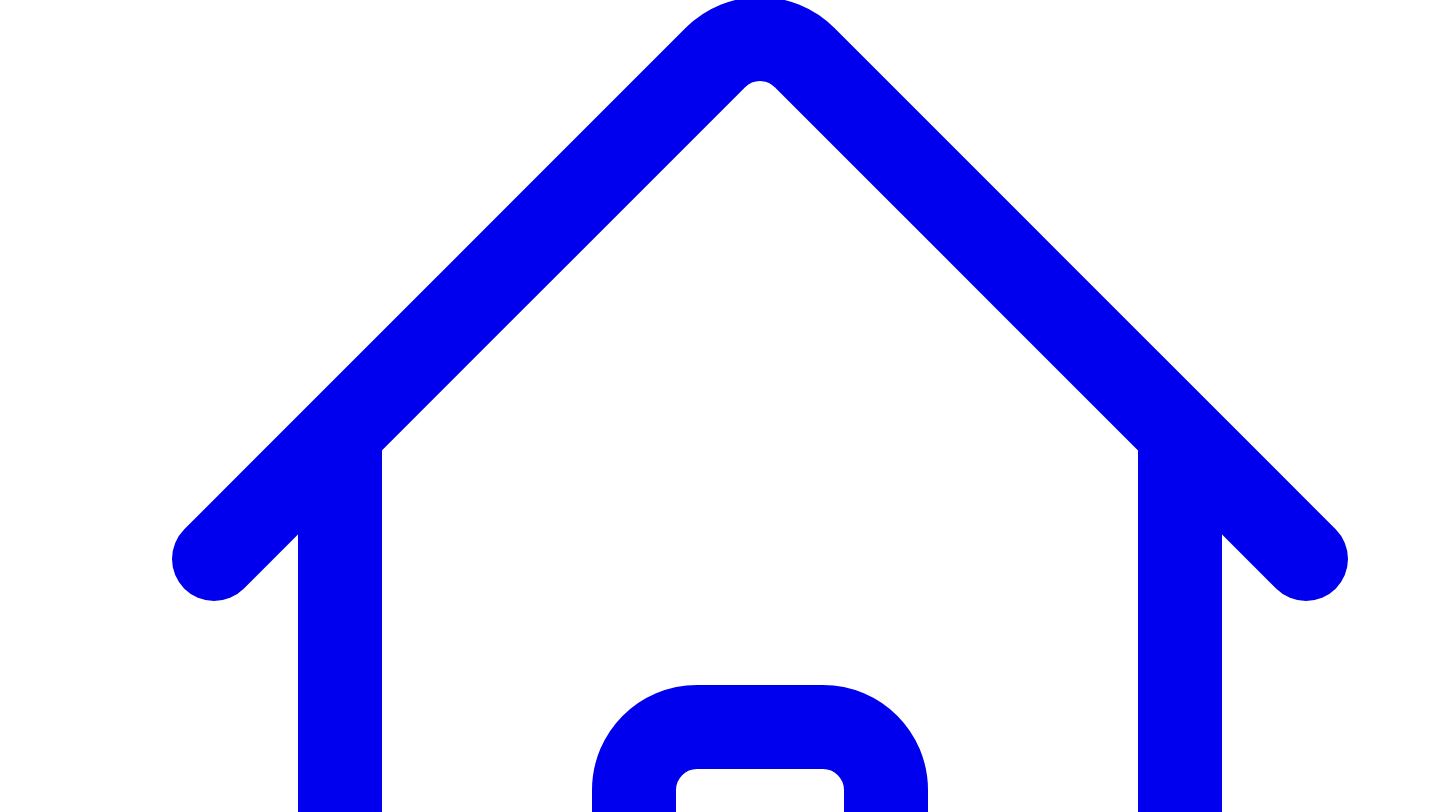 scroll, scrollTop: 269, scrollLeft: 0, axis: vertical 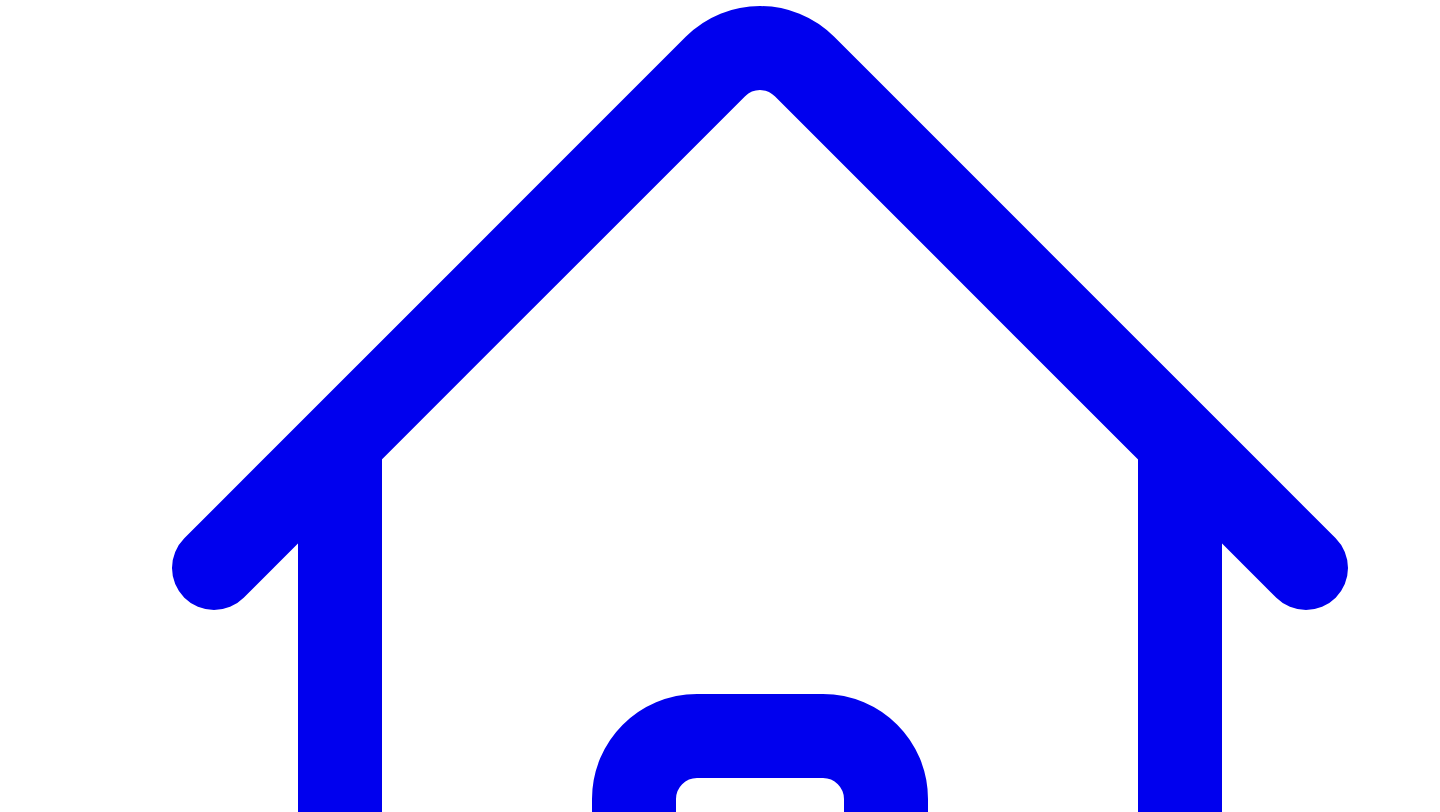 click on "Cancel" at bounding box center [37, 7662] 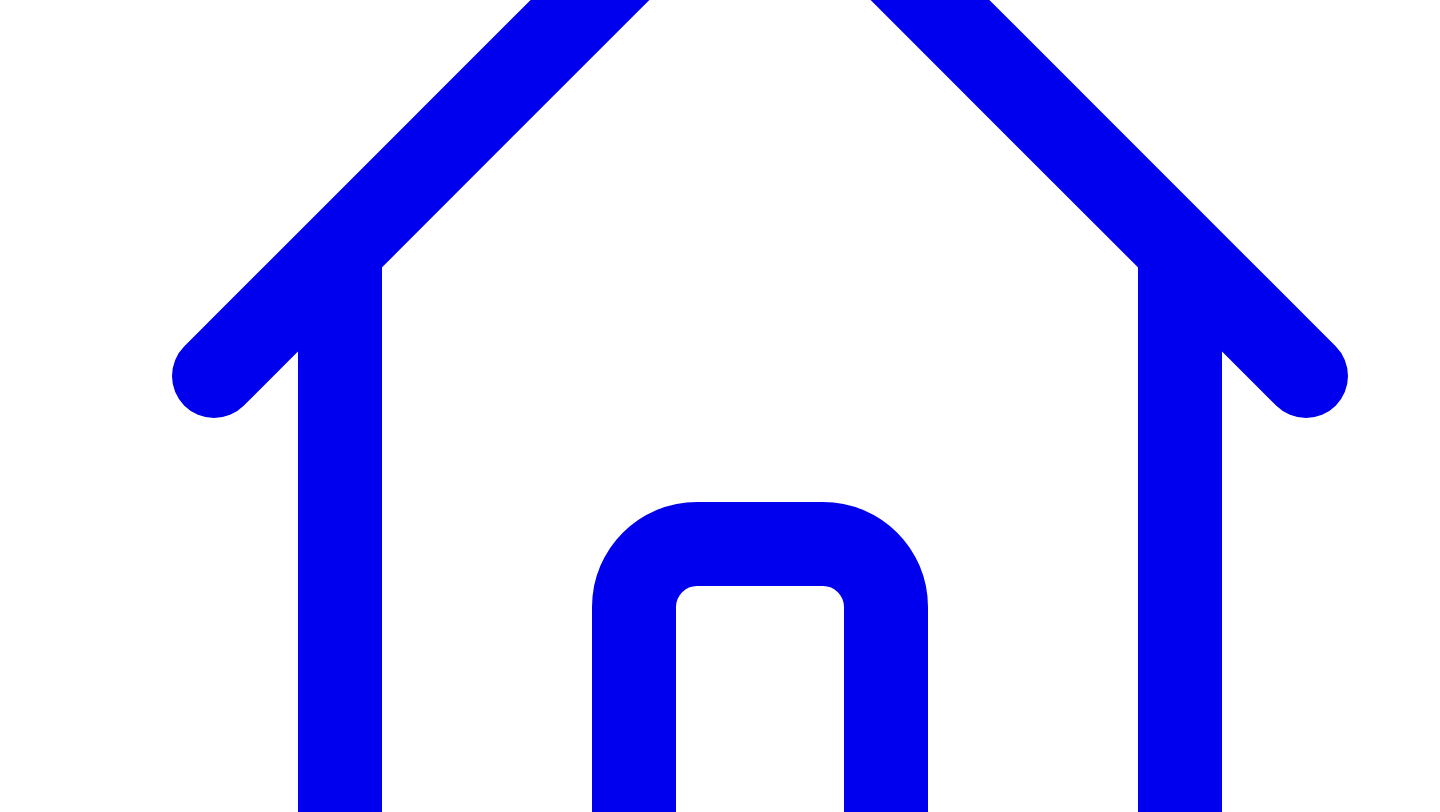 scroll, scrollTop: 447, scrollLeft: 0, axis: vertical 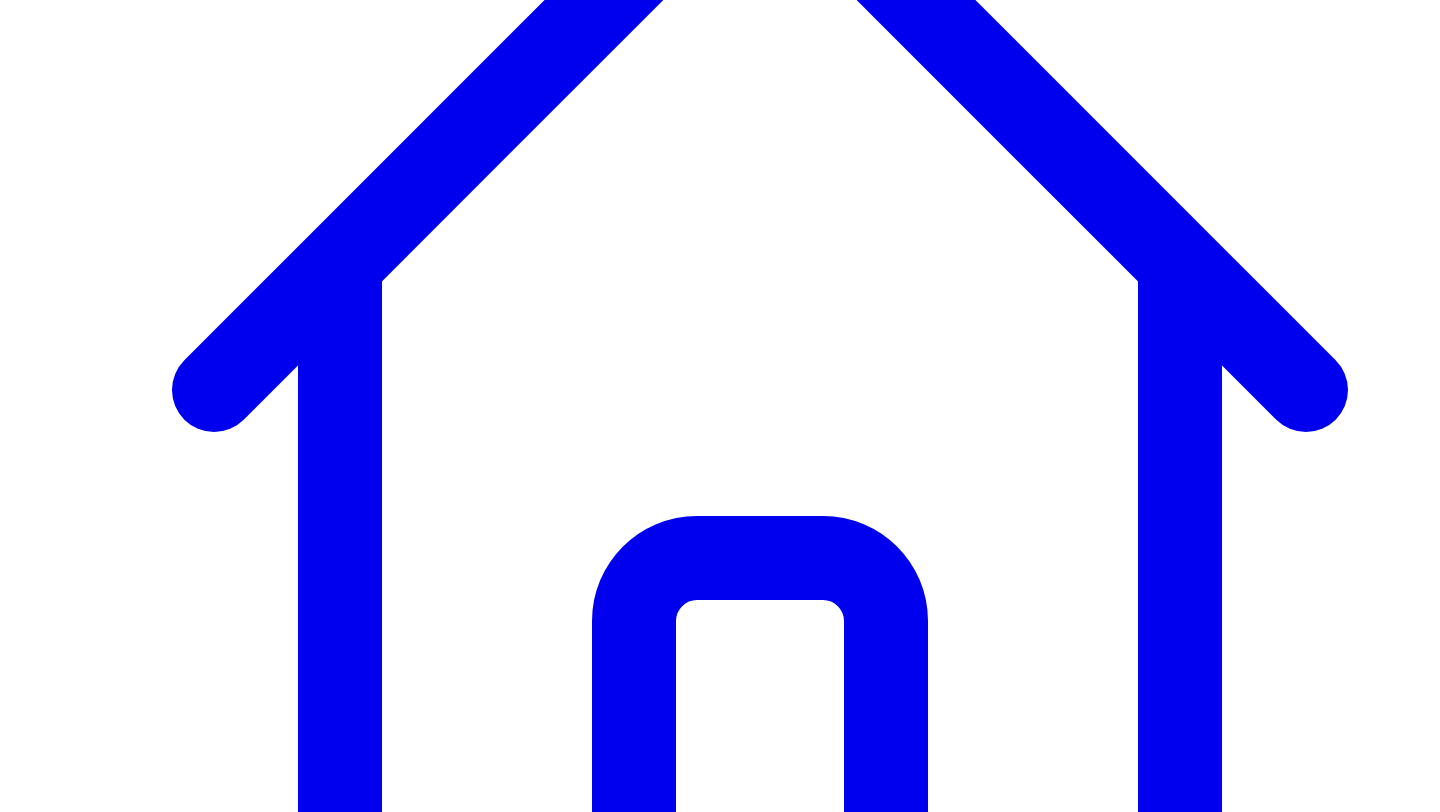 click on "Cancel" at bounding box center [37, 7484] 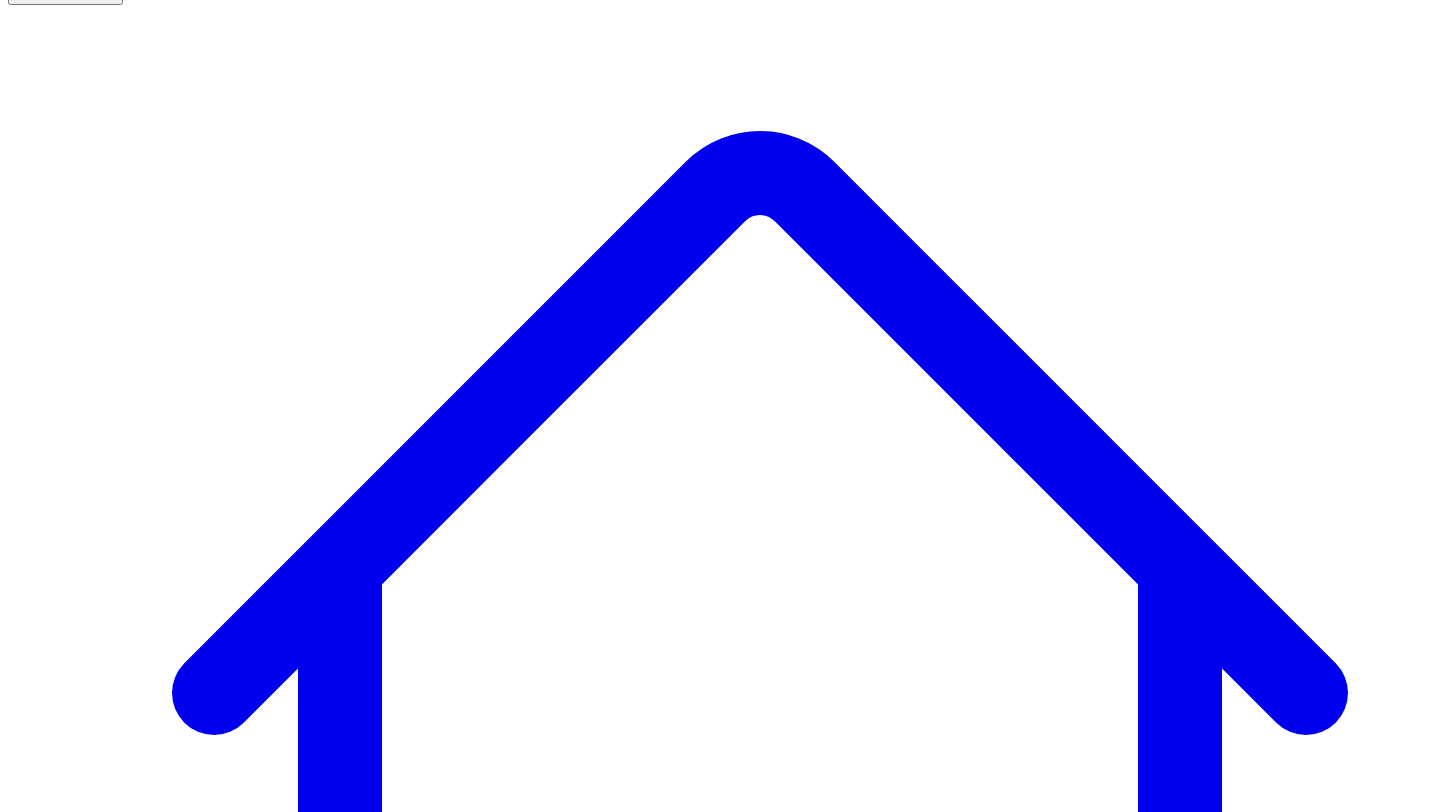 click on "@ [FIRST] [LAST] 10  post s" at bounding box center (91, 7556) 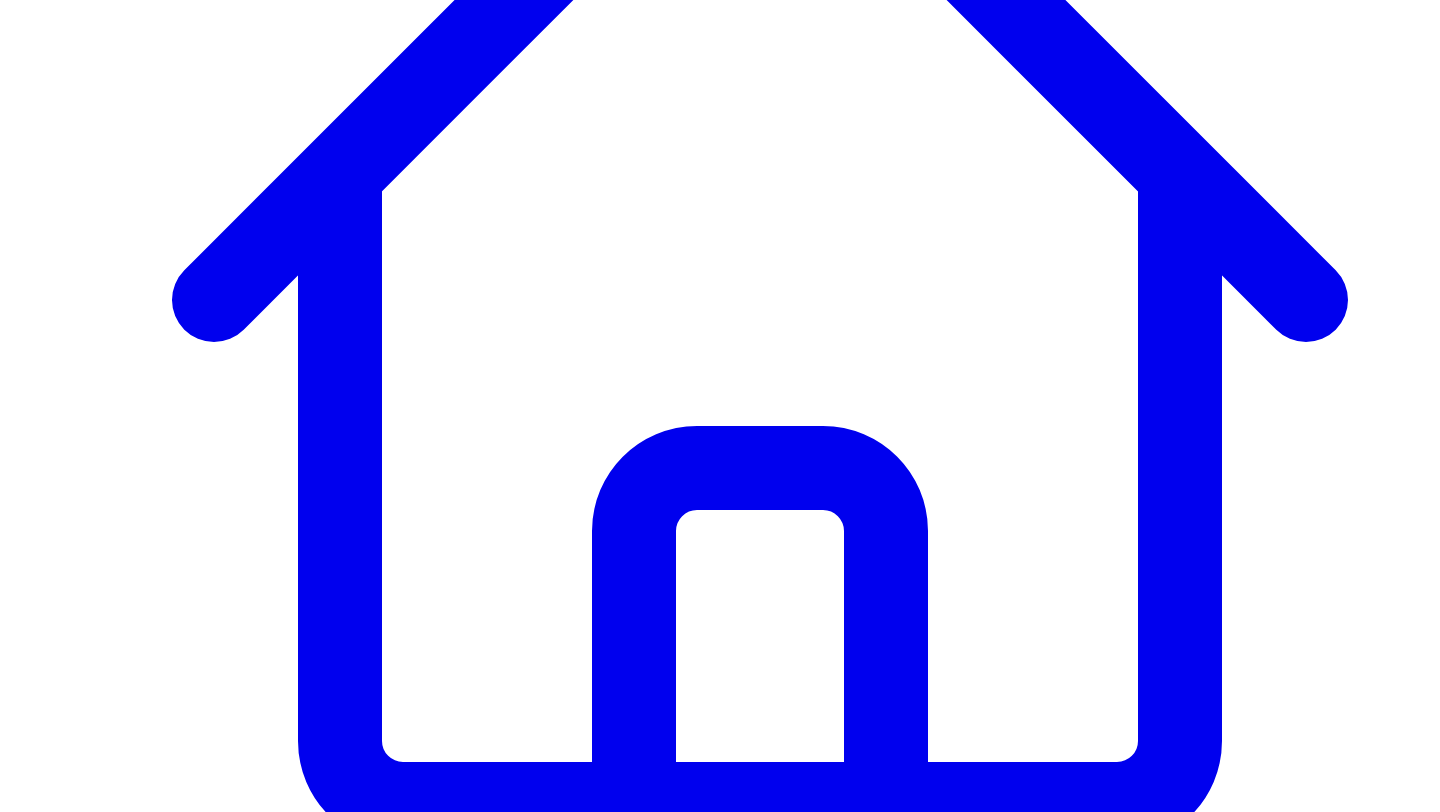 scroll, scrollTop: 539, scrollLeft: 0, axis: vertical 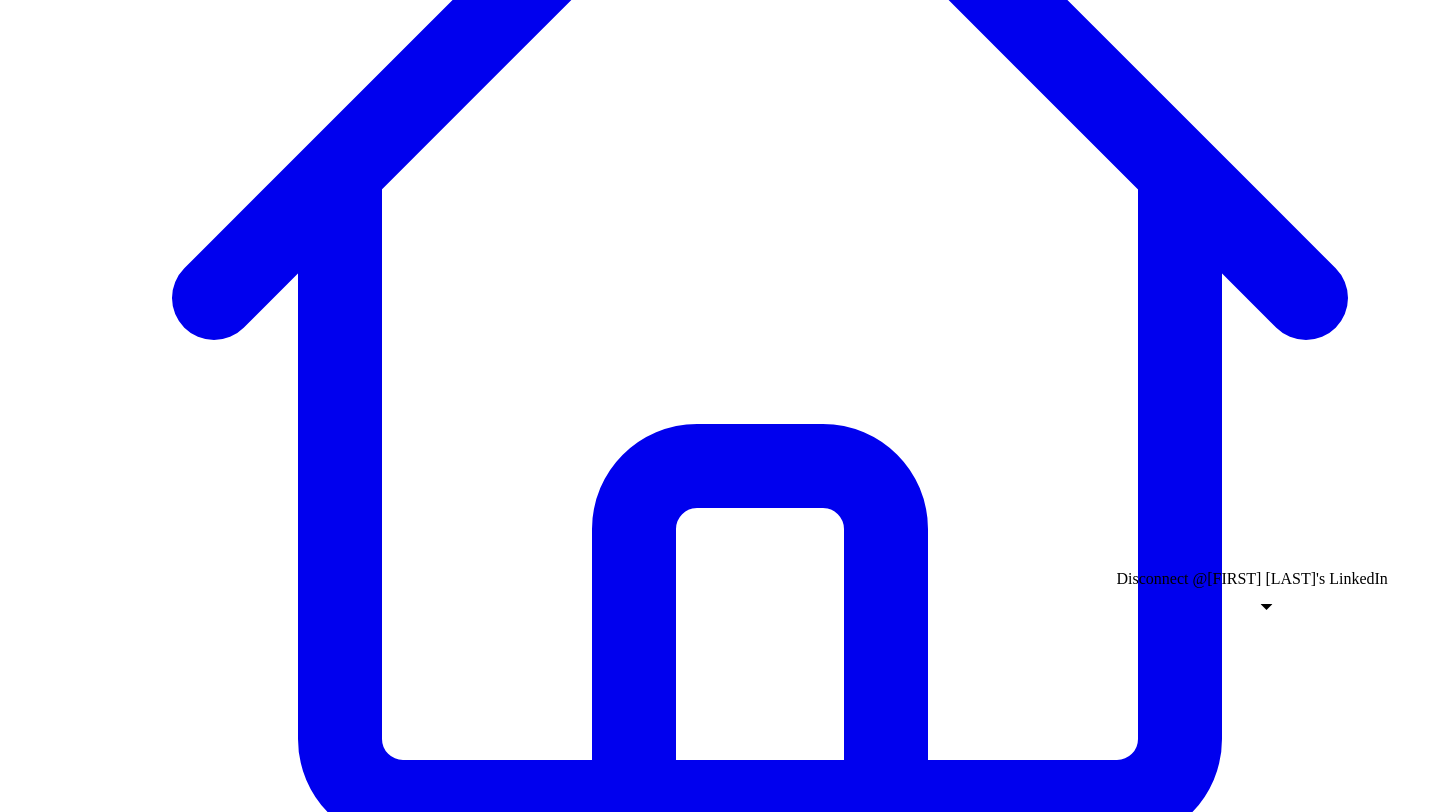 type 